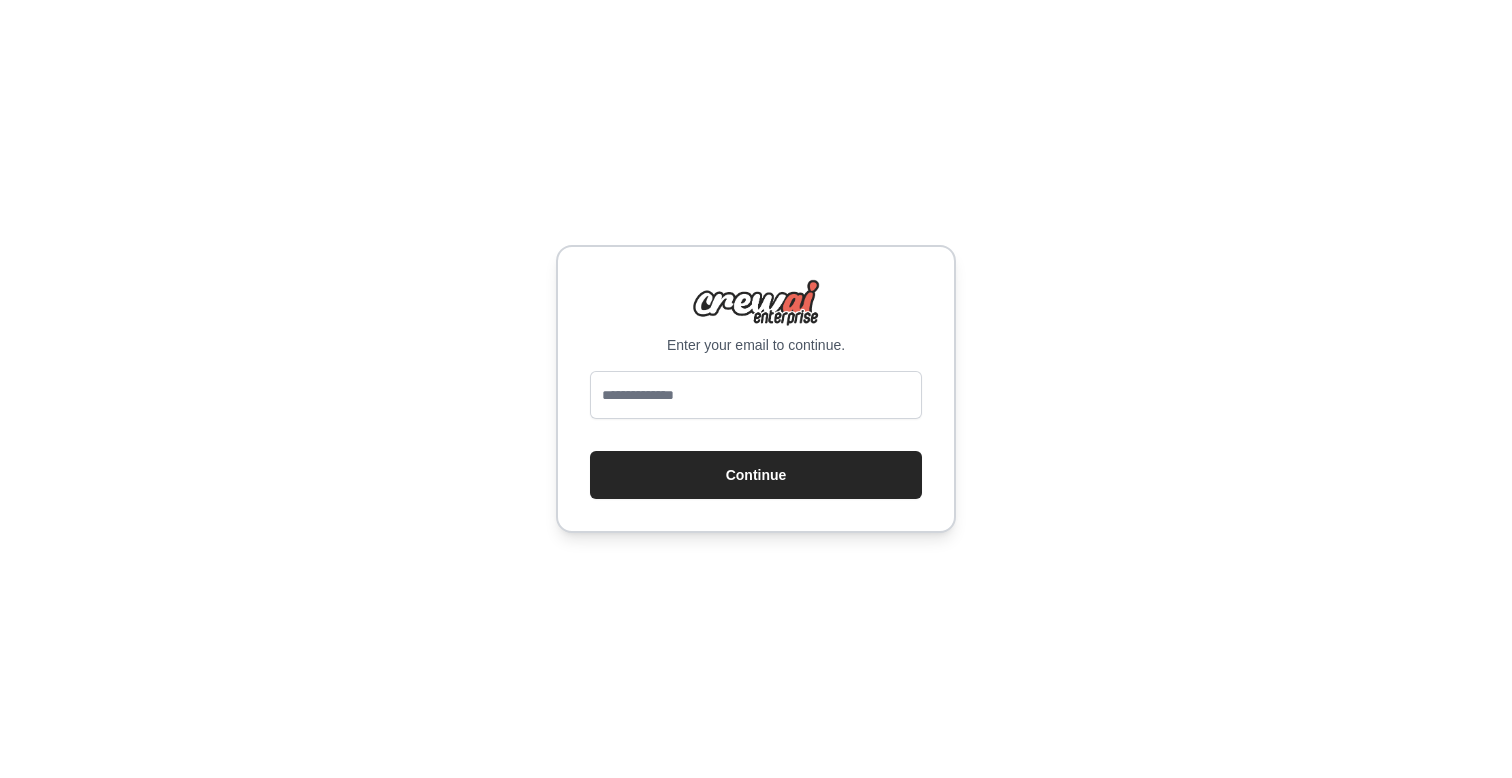 scroll, scrollTop: 0, scrollLeft: 0, axis: both 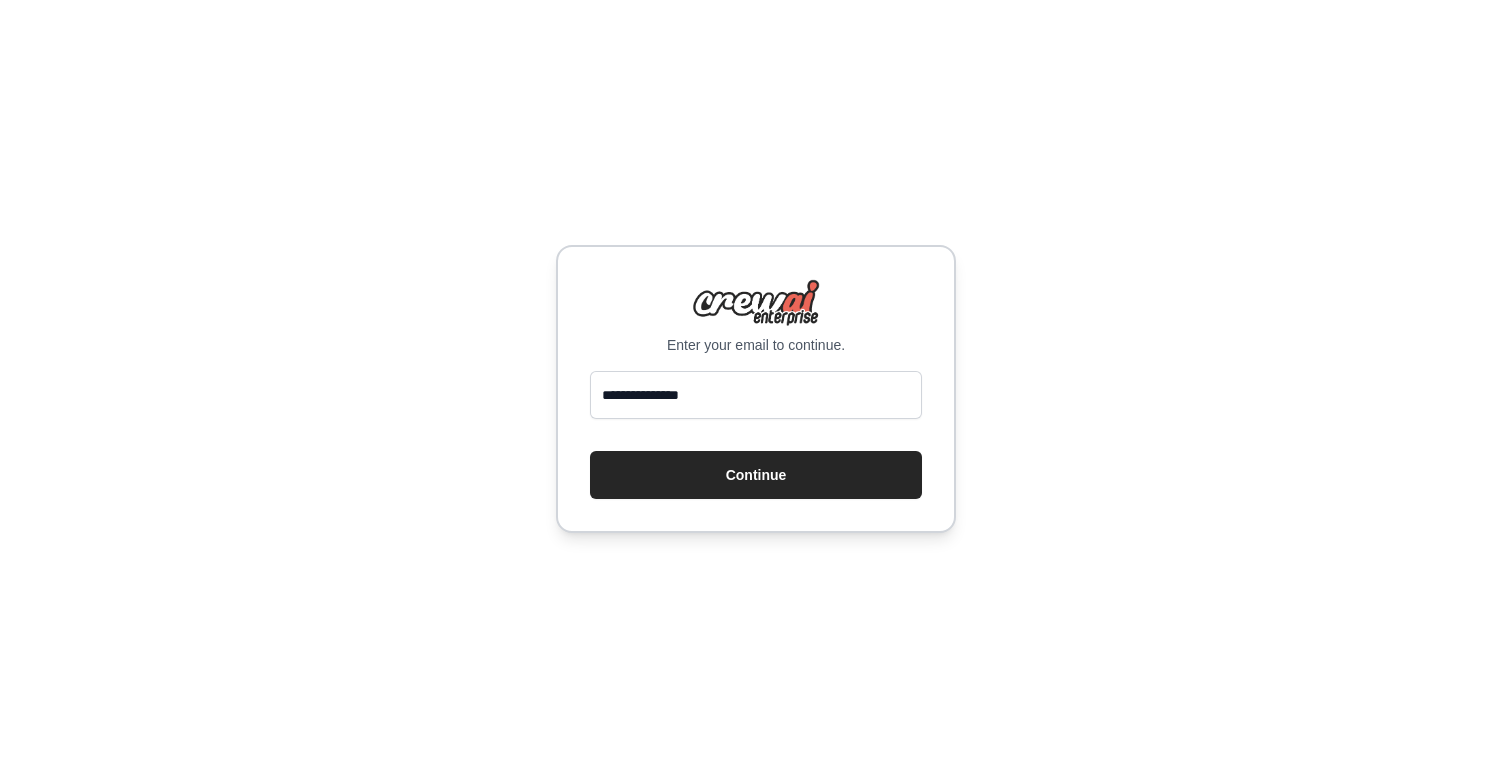 type on "**********" 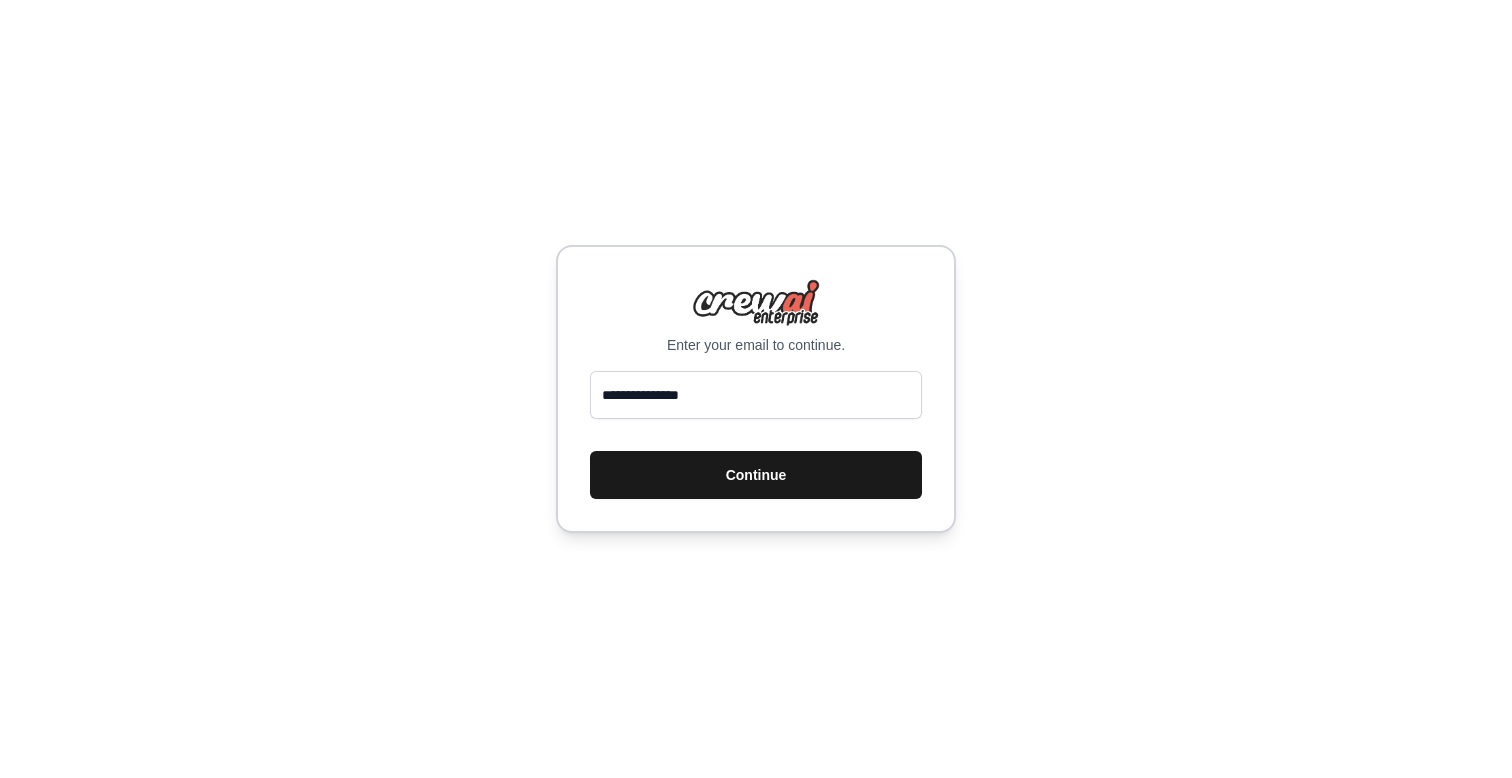 click on "Continue" at bounding box center [756, 475] 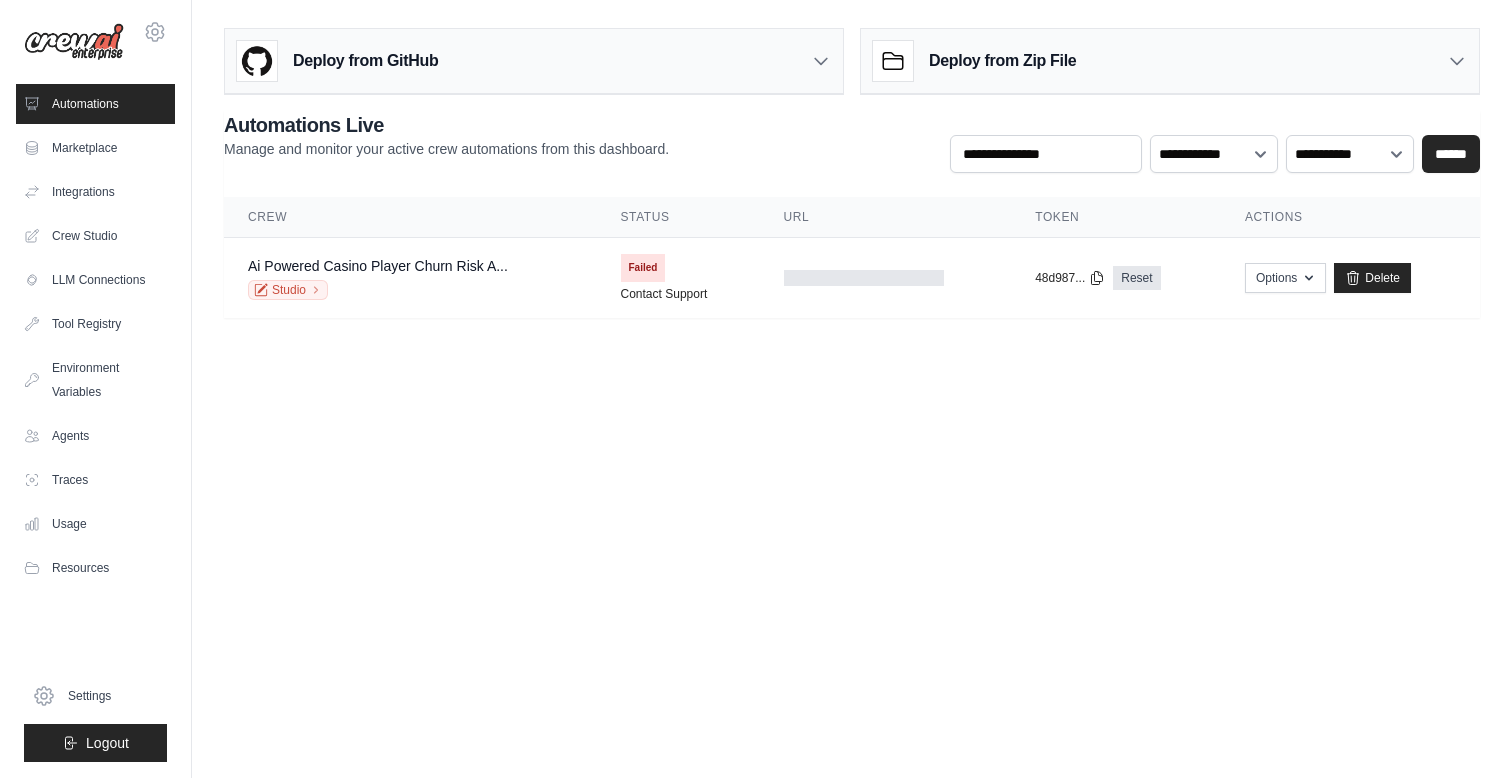 scroll, scrollTop: 0, scrollLeft: 0, axis: both 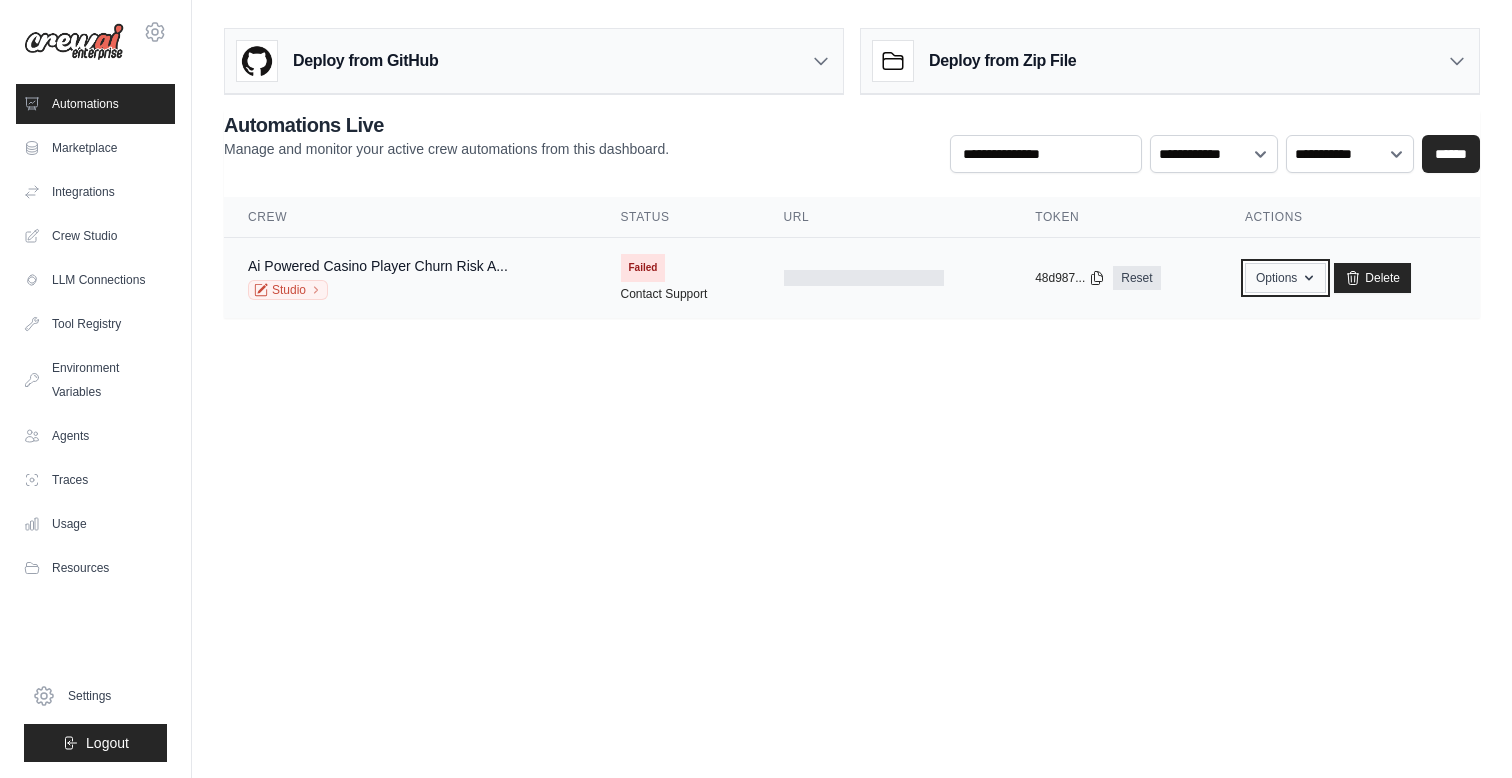 click on "Options" at bounding box center (1285, 278) 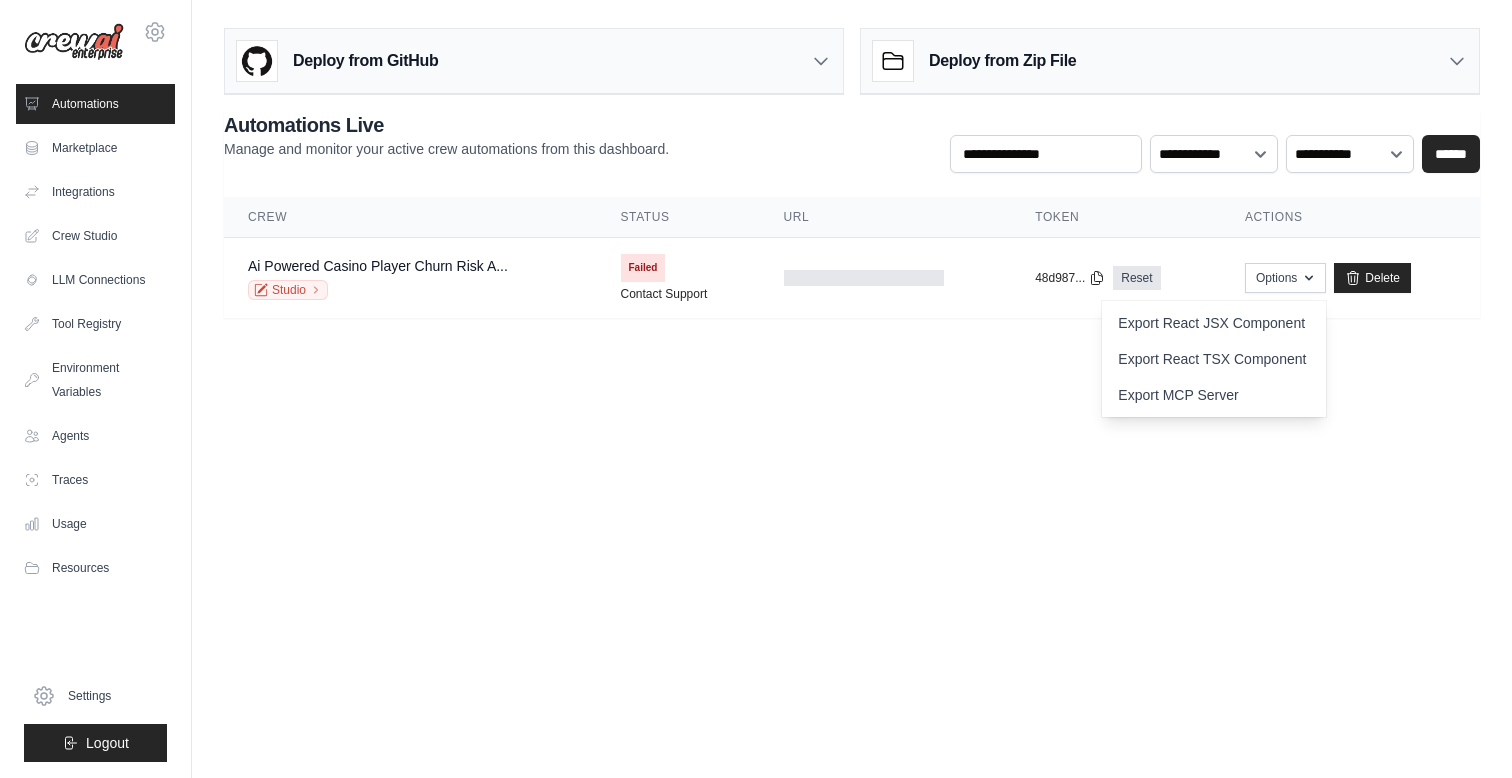 click on "omer@example.com
Settings
Automations
Marketplace
Integrations
GitHub" at bounding box center [756, 389] 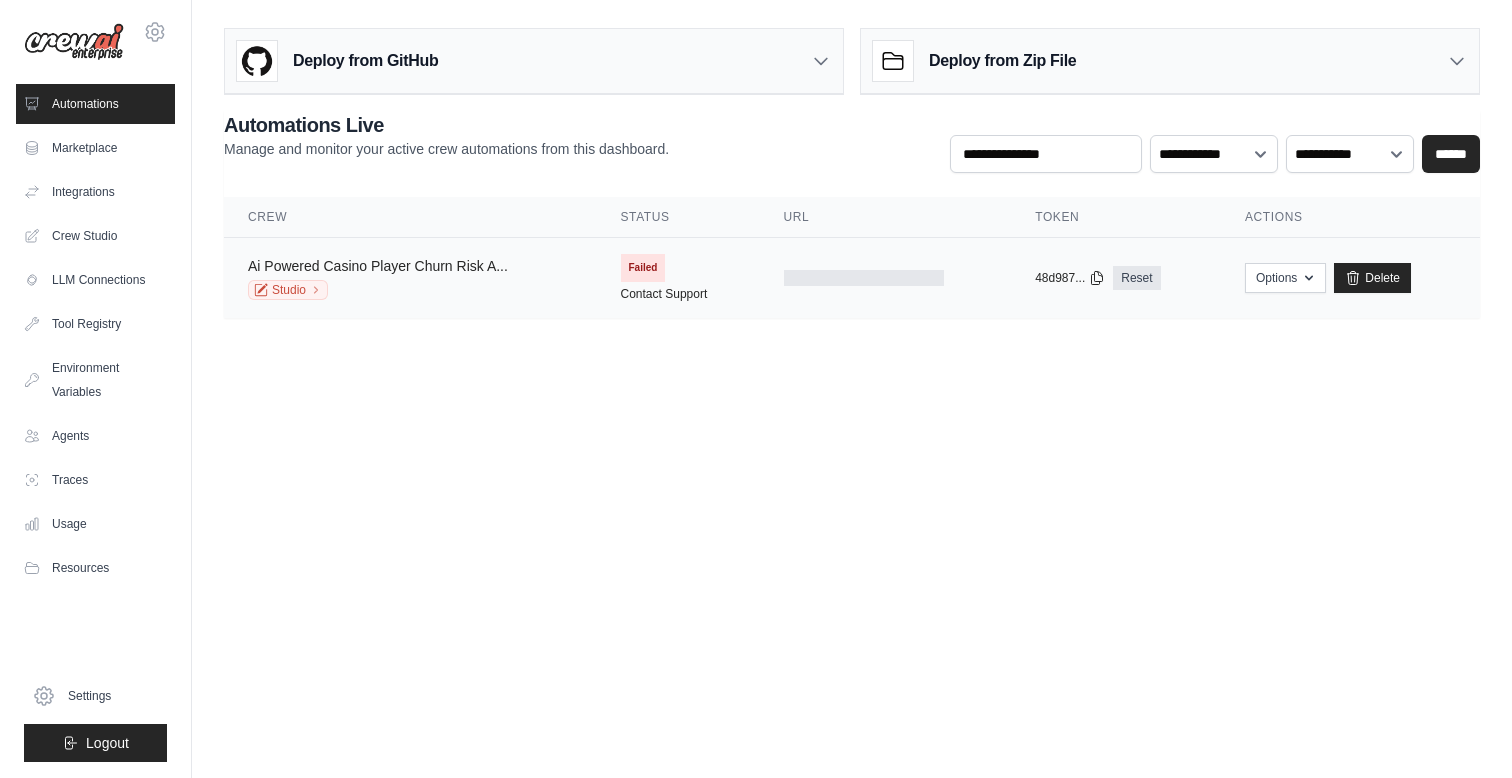 click on "Ai Powered Casino Player Churn Risk A..." at bounding box center (378, 266) 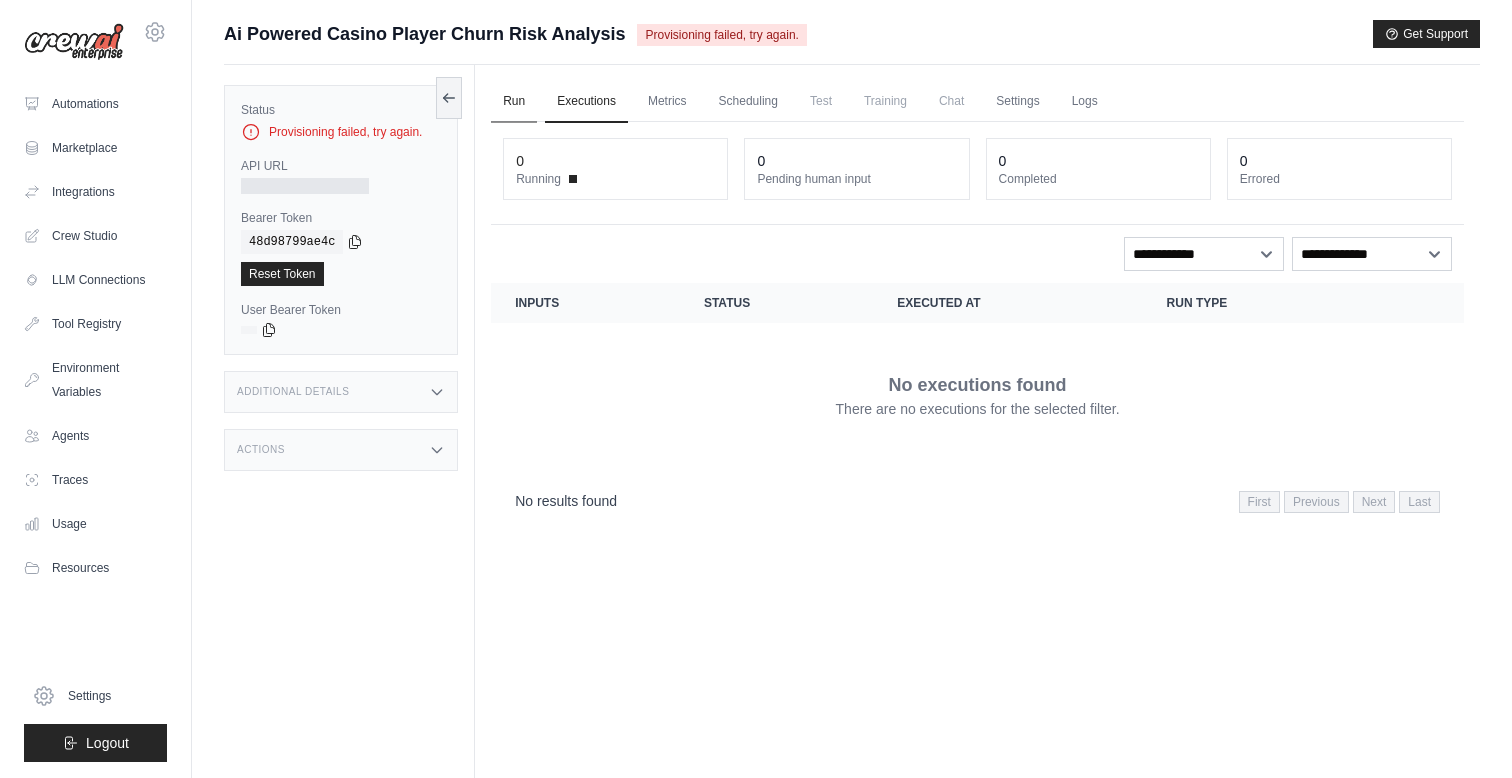 click on "Run" at bounding box center (514, 102) 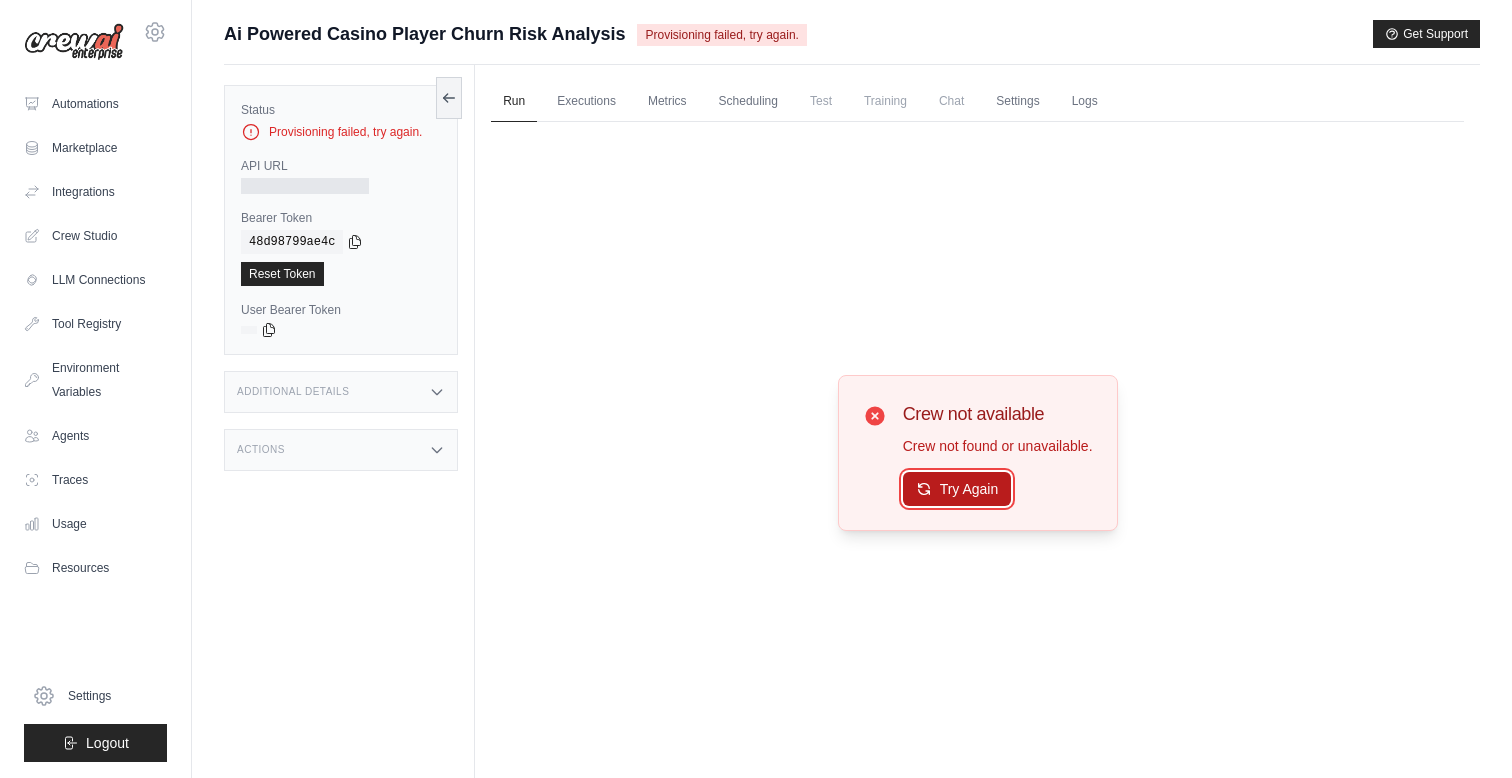 click on "Try Again" at bounding box center (957, 489) 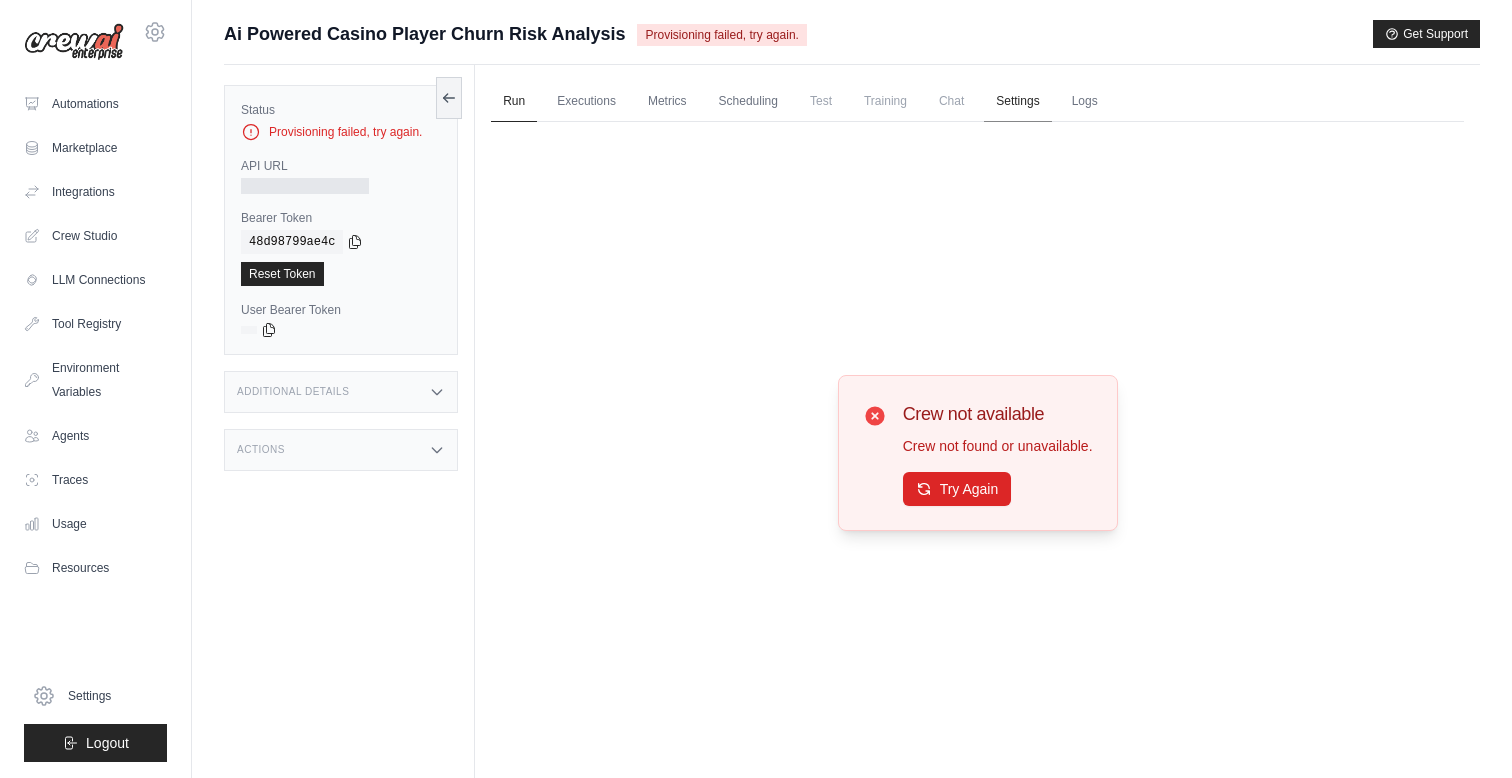 click on "Settings" at bounding box center (1017, 102) 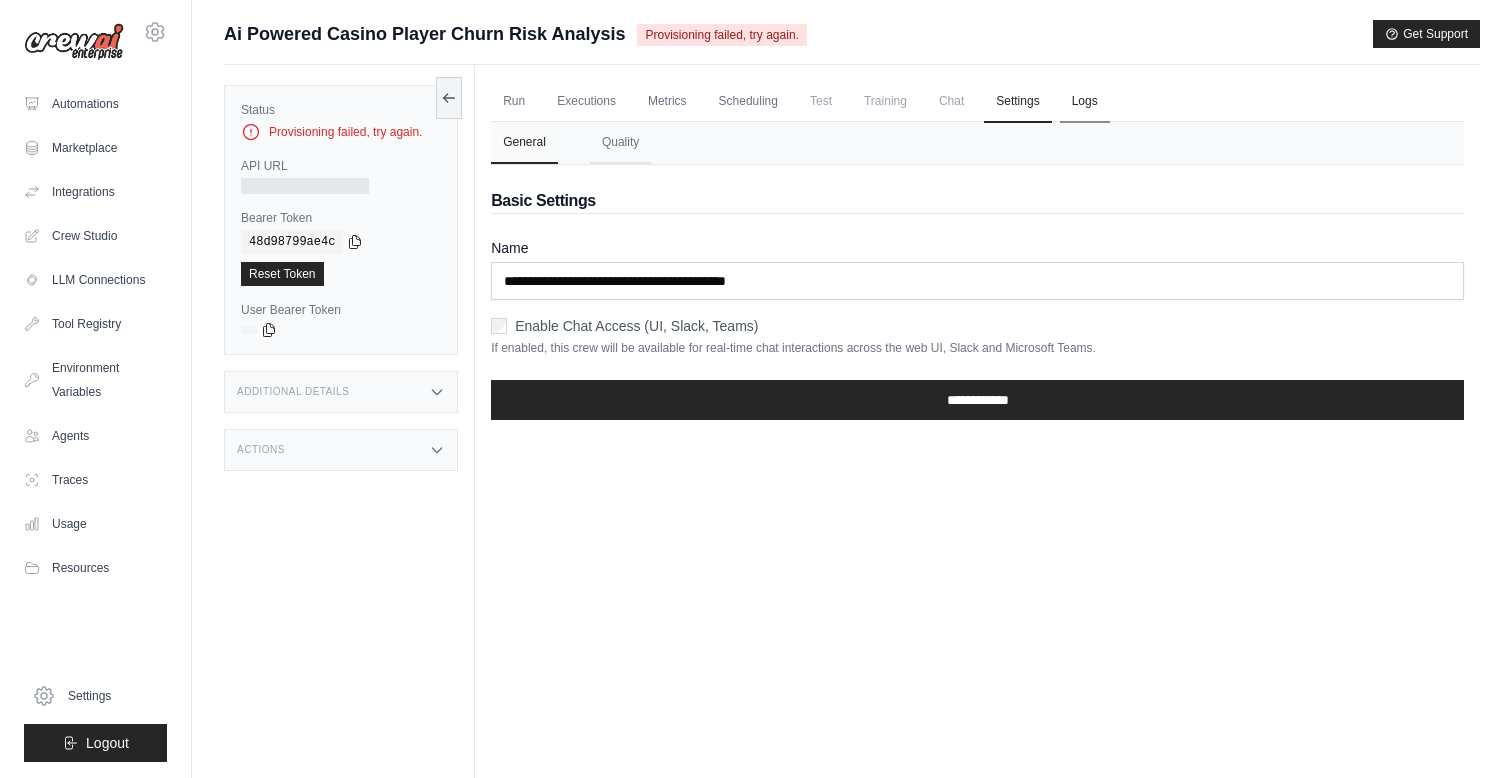 click on "Logs" at bounding box center (1085, 102) 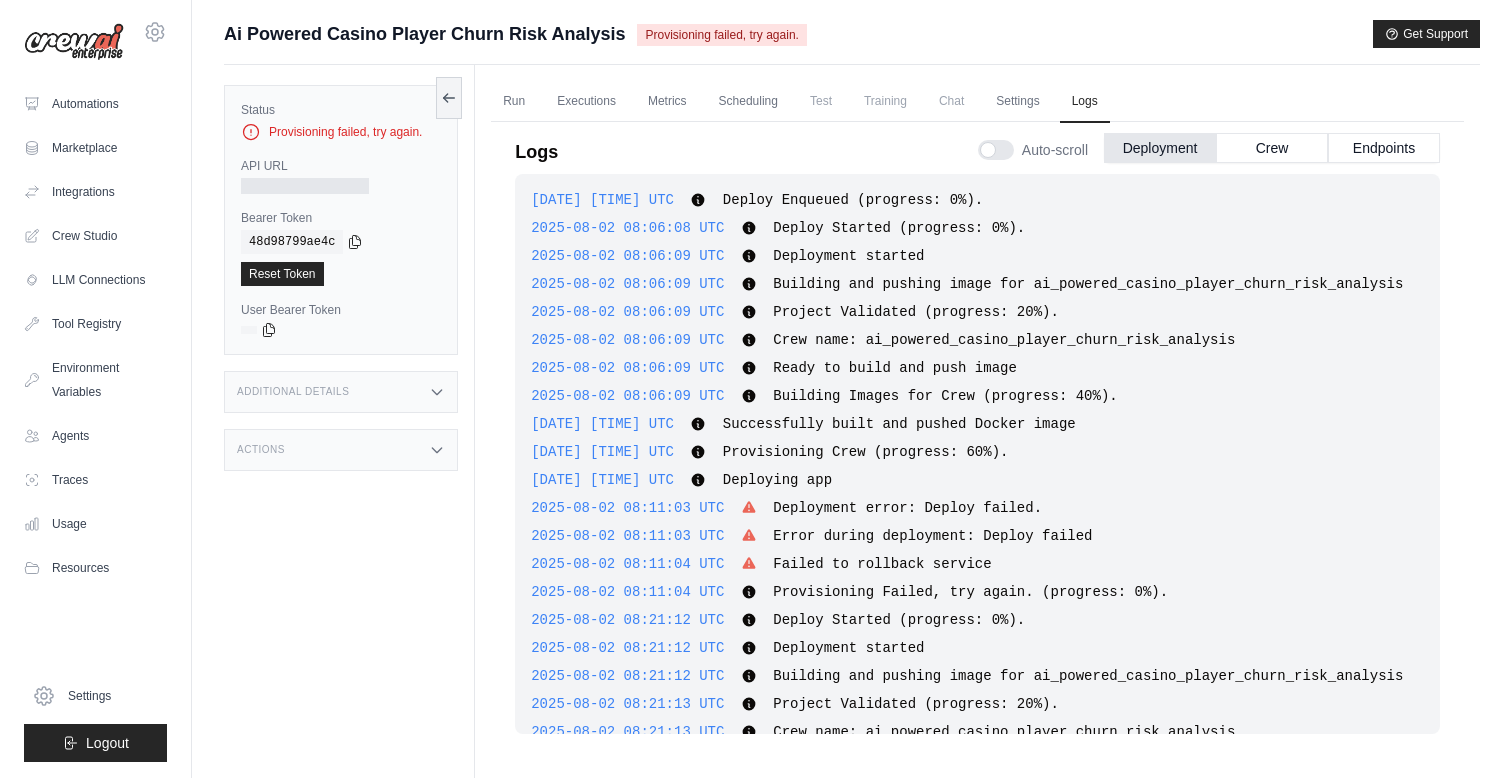 scroll, scrollTop: 284, scrollLeft: 0, axis: vertical 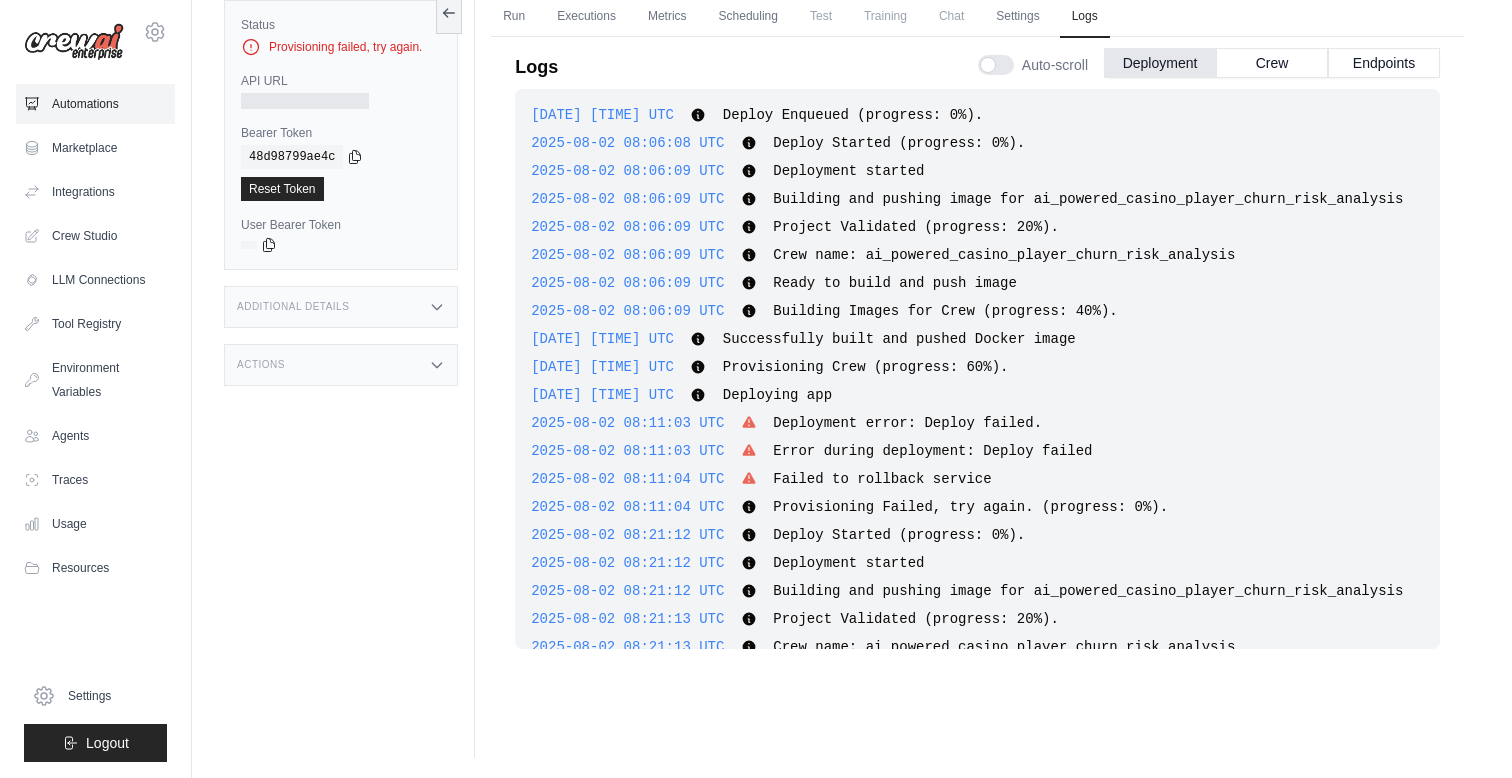 click on "Automations" at bounding box center [95, 104] 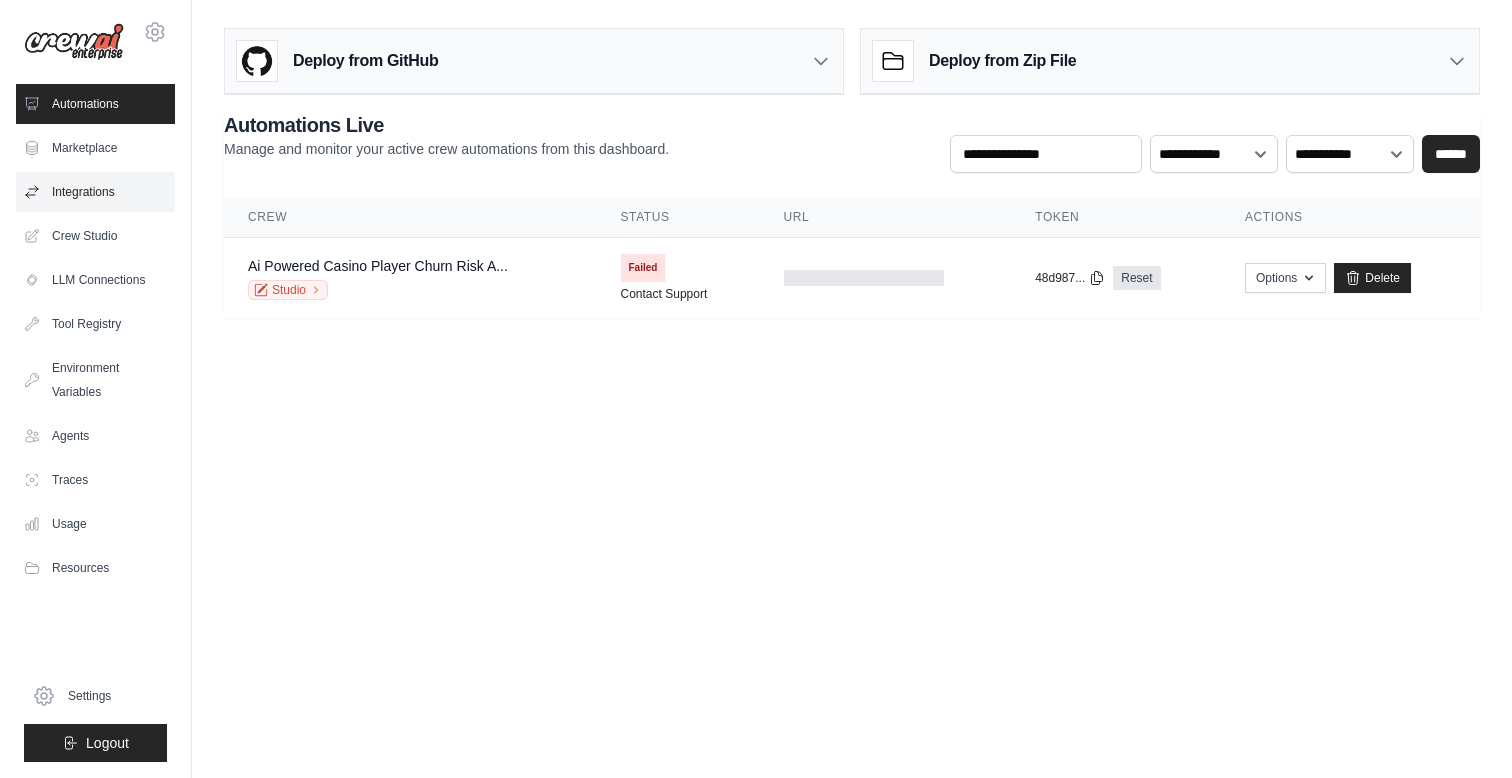 scroll, scrollTop: 0, scrollLeft: 0, axis: both 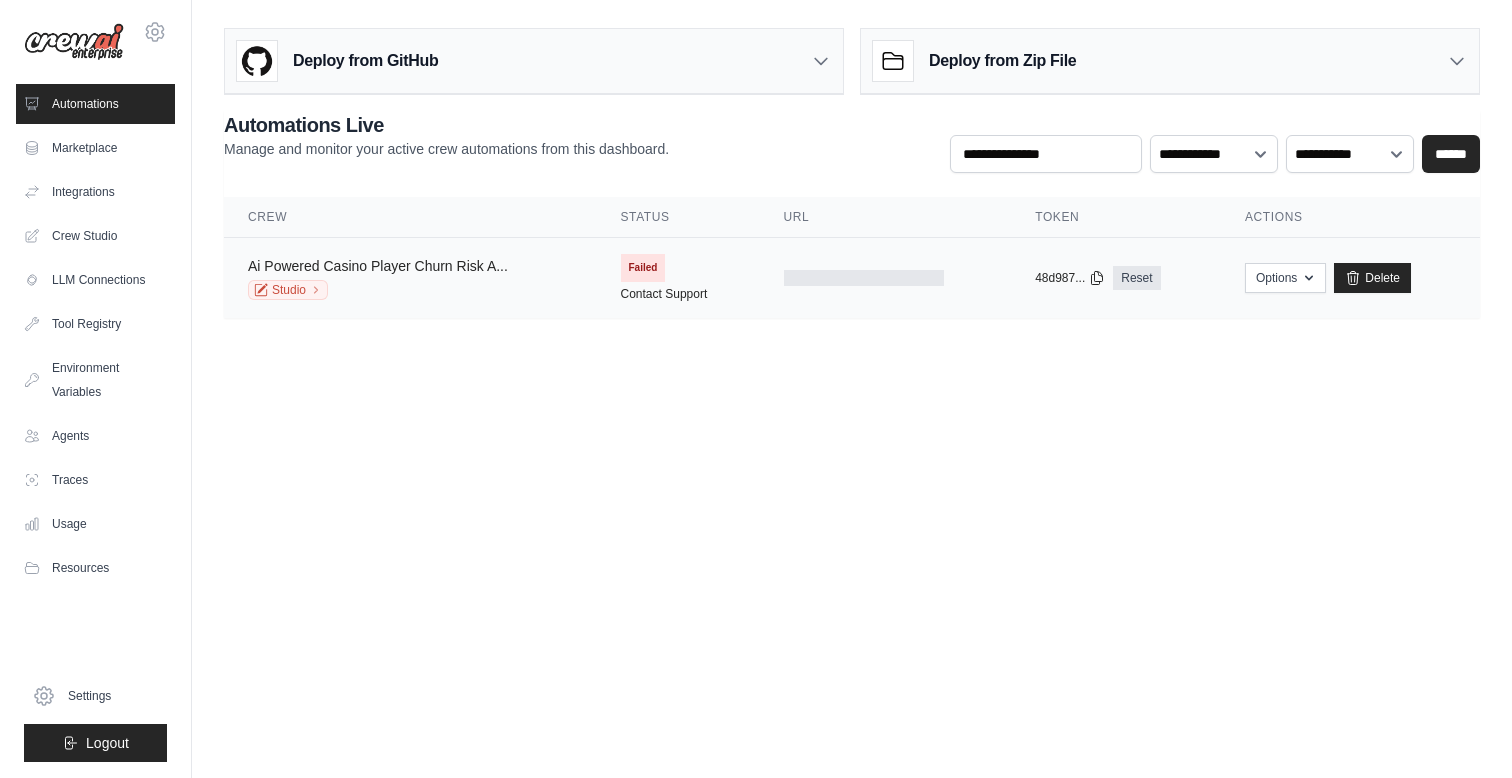 click on "Ai Powered Casino Player Churn Risk A..." at bounding box center [378, 266] 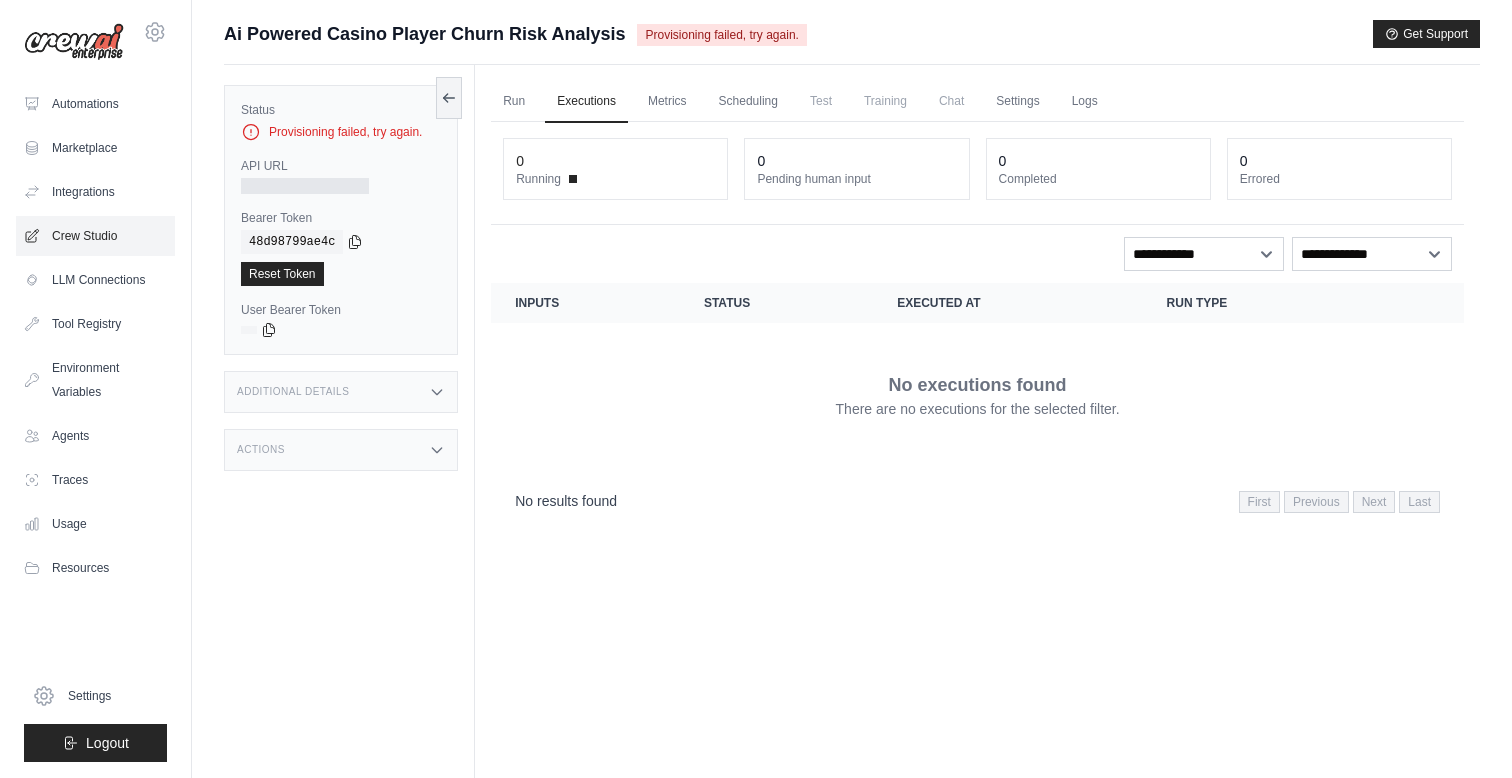 click on "Crew Studio" at bounding box center [95, 236] 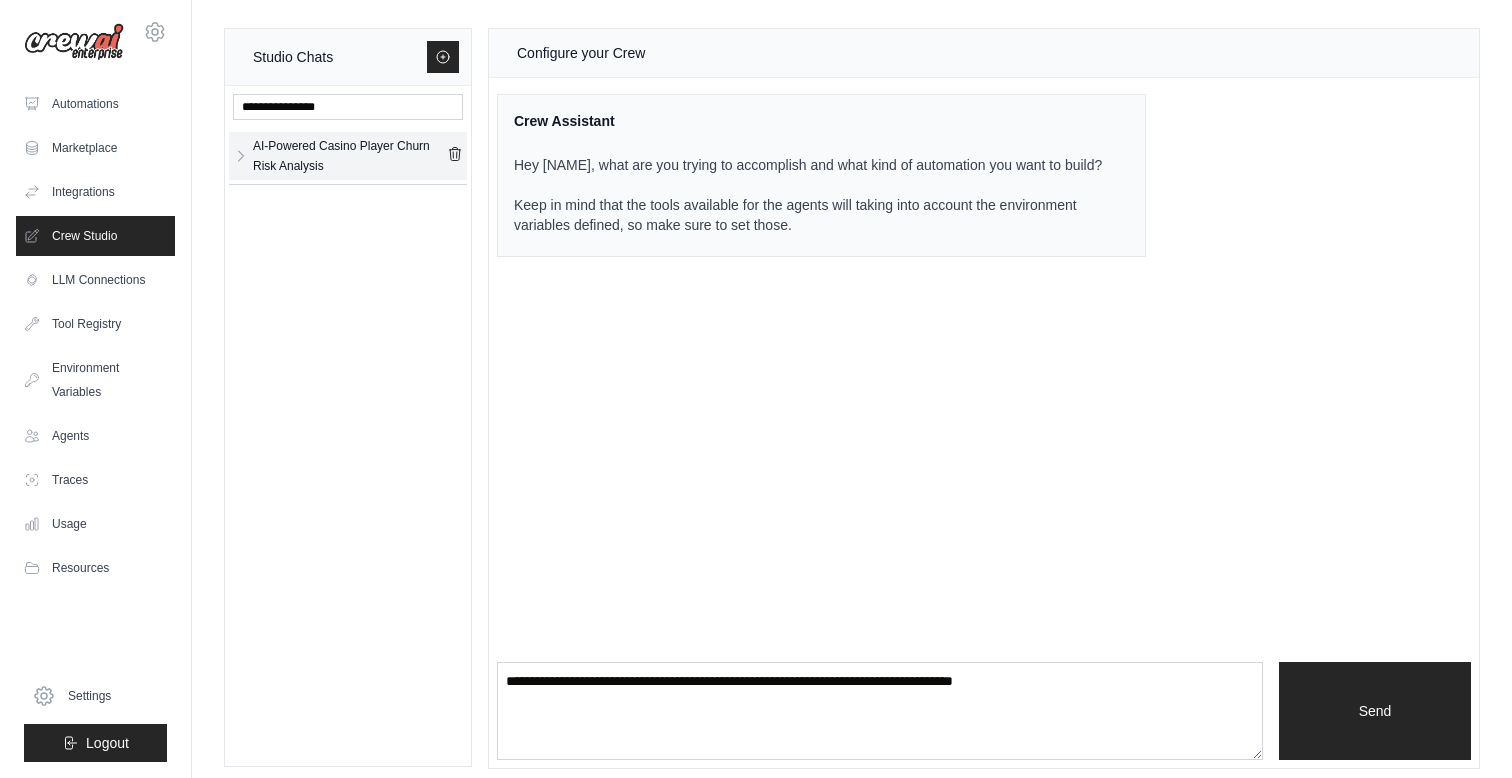 click on "AI-Powered Casino Player Churn Risk Analysis" at bounding box center (350, 156) 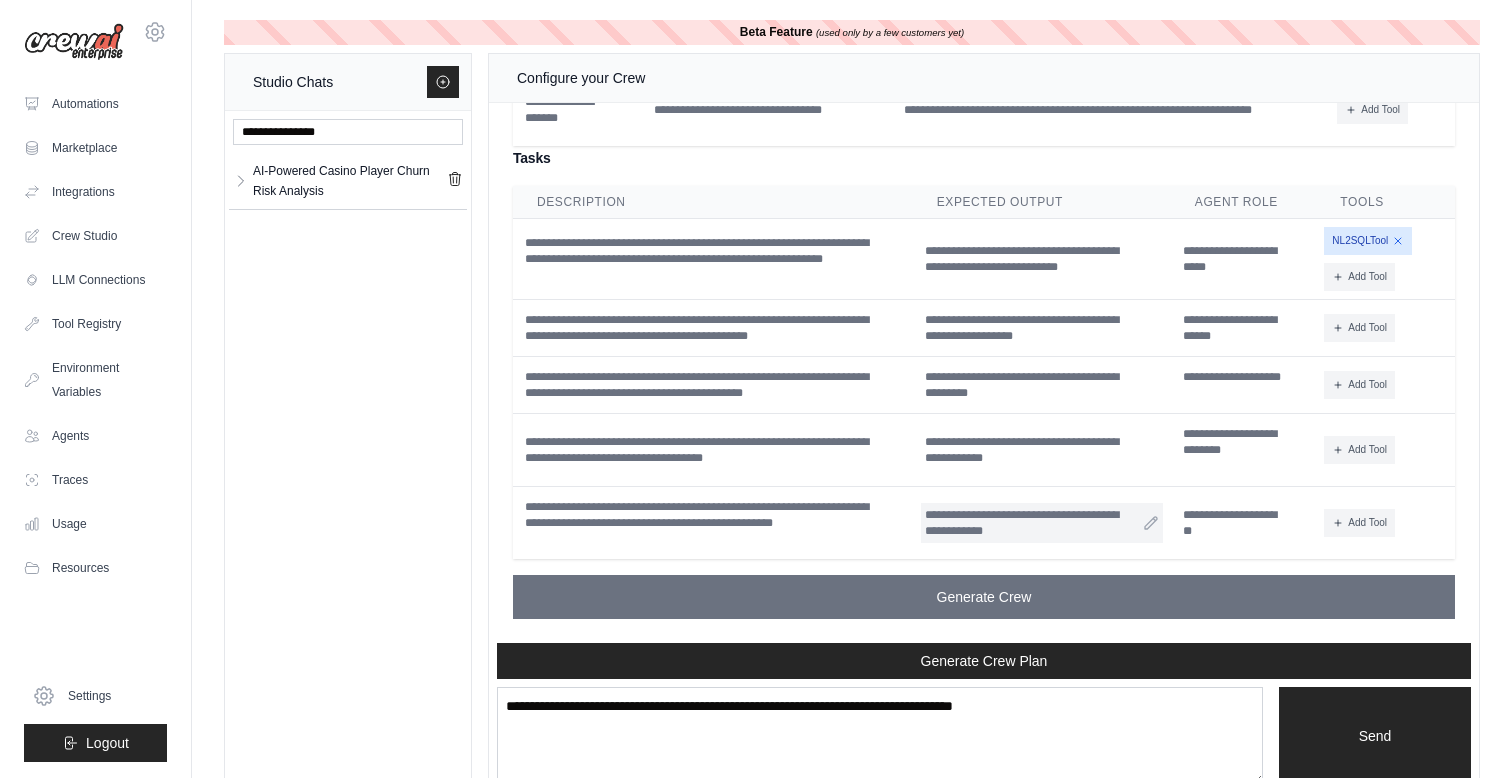scroll, scrollTop: 31025, scrollLeft: 0, axis: vertical 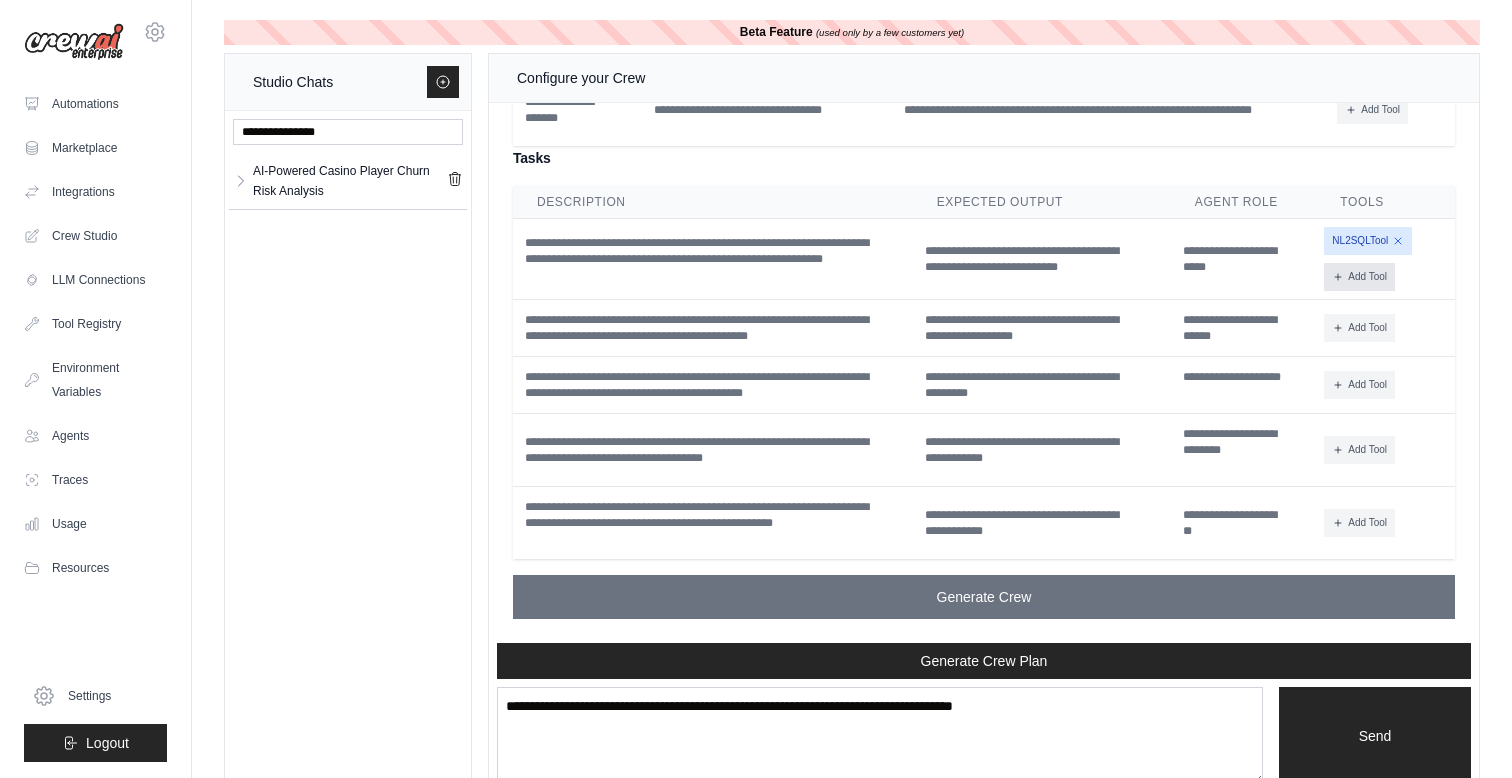 click on "Add Tool" at bounding box center (1359, 277) 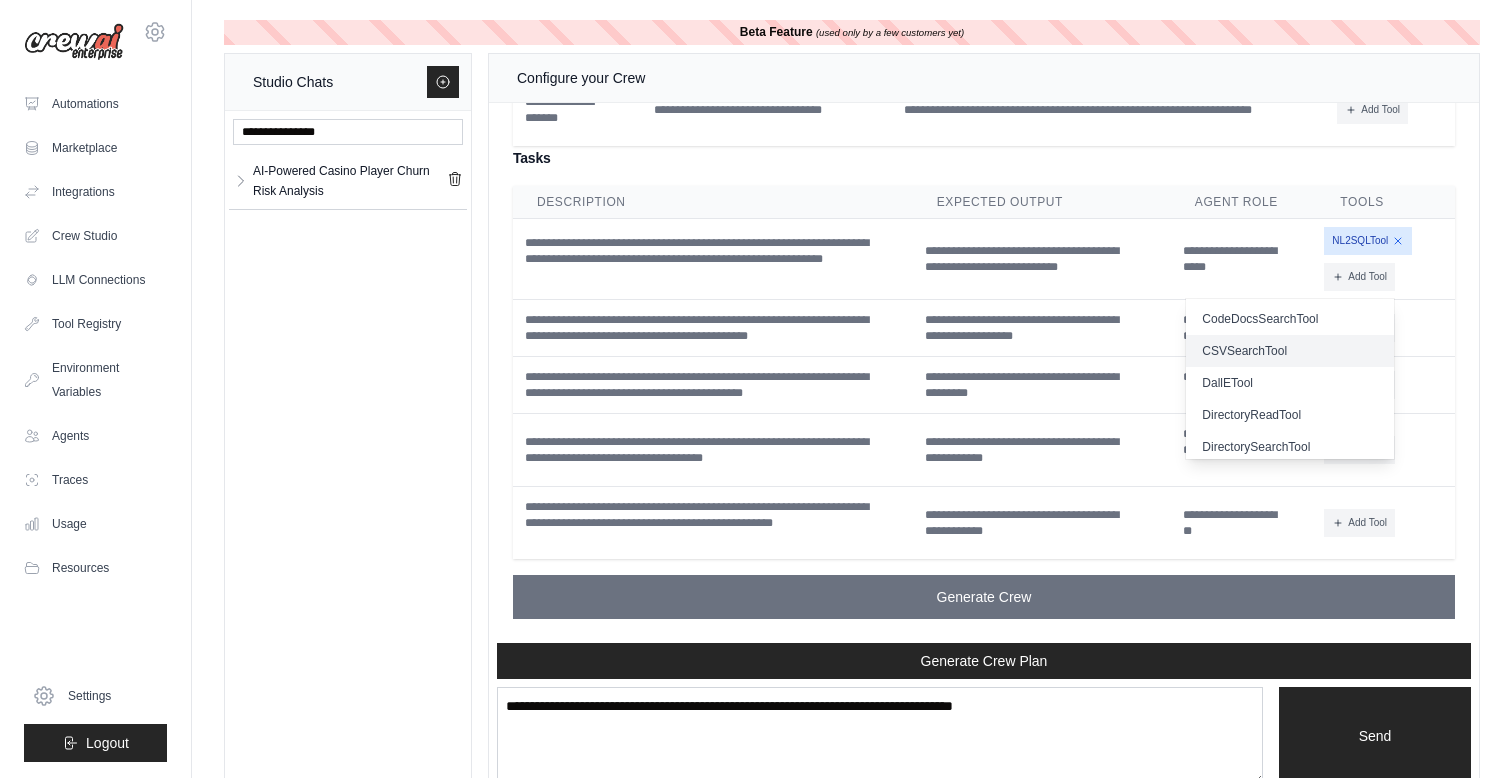 scroll, scrollTop: 616, scrollLeft: 0, axis: vertical 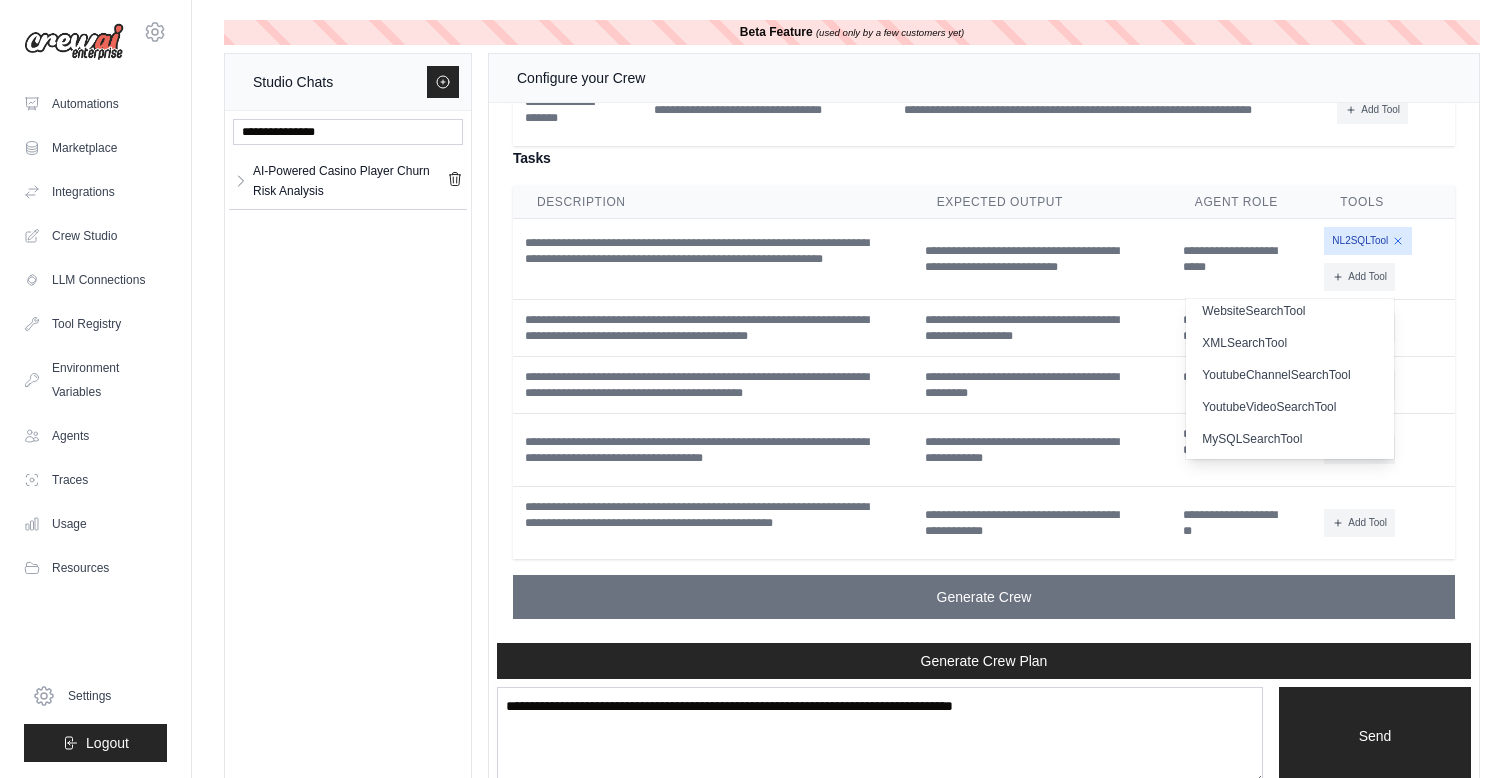 click on "**********" at bounding box center (984, 82) 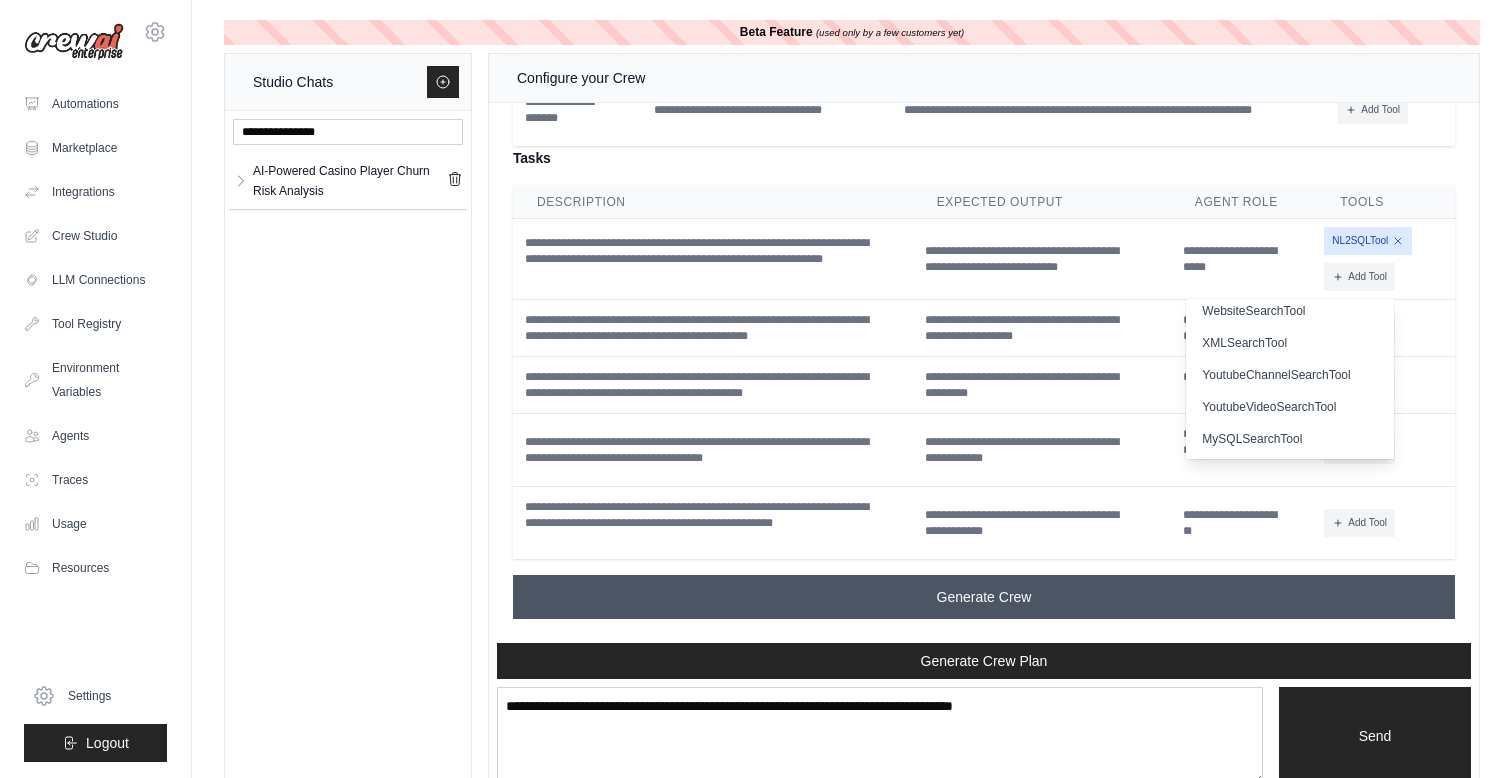 click on "Generate Crew" at bounding box center (984, 597) 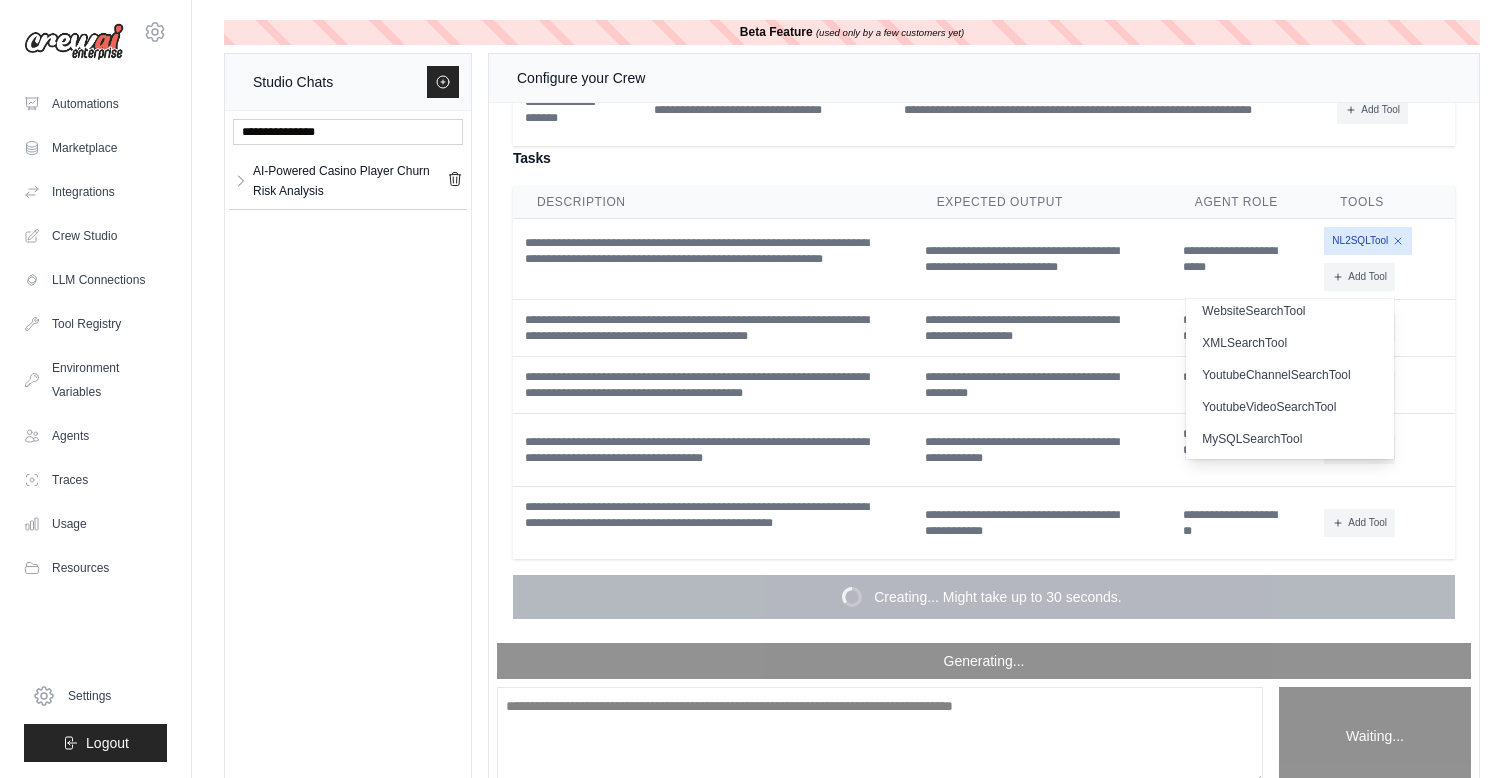scroll, scrollTop: 31032, scrollLeft: 0, axis: vertical 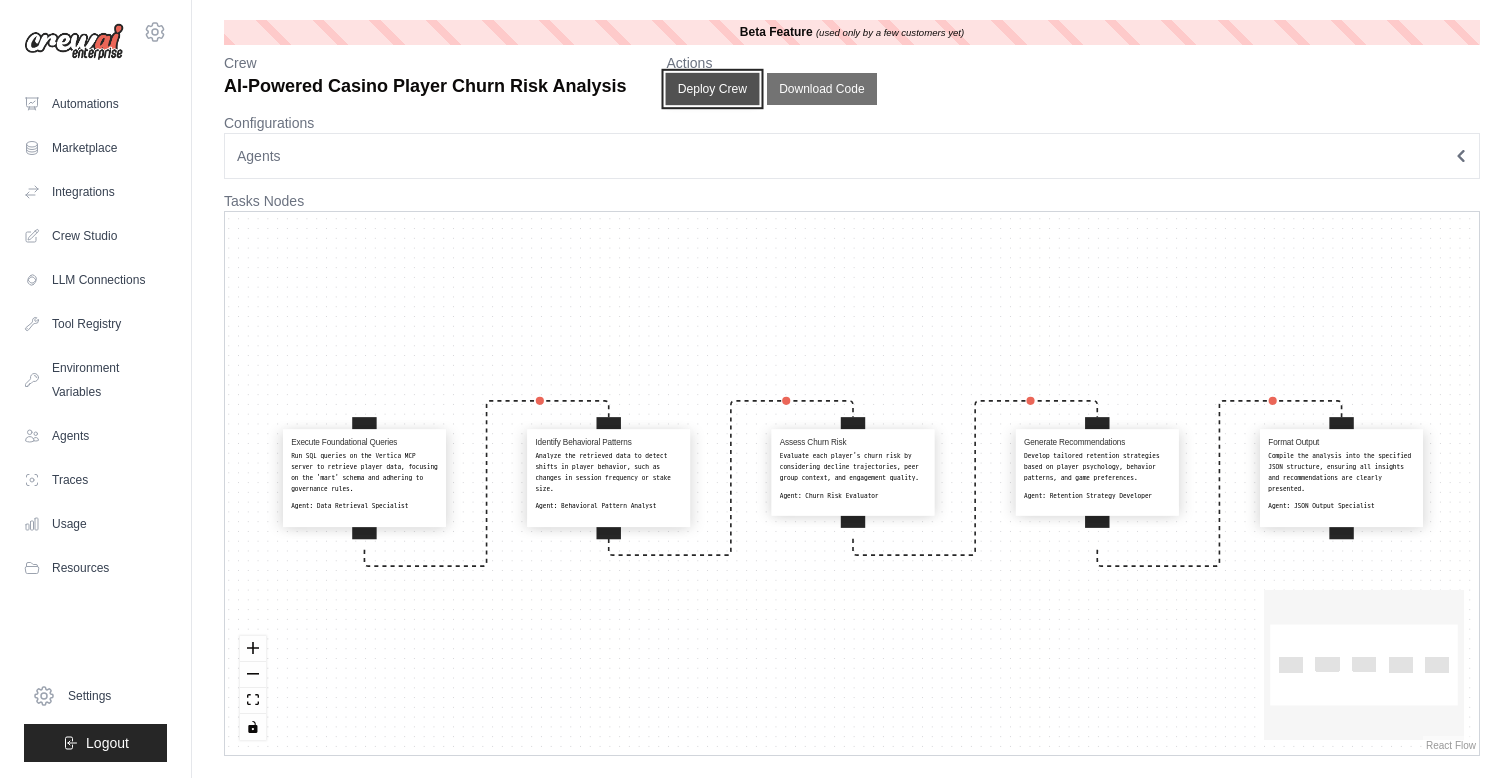 click on "Deploy Crew" at bounding box center [713, 89] 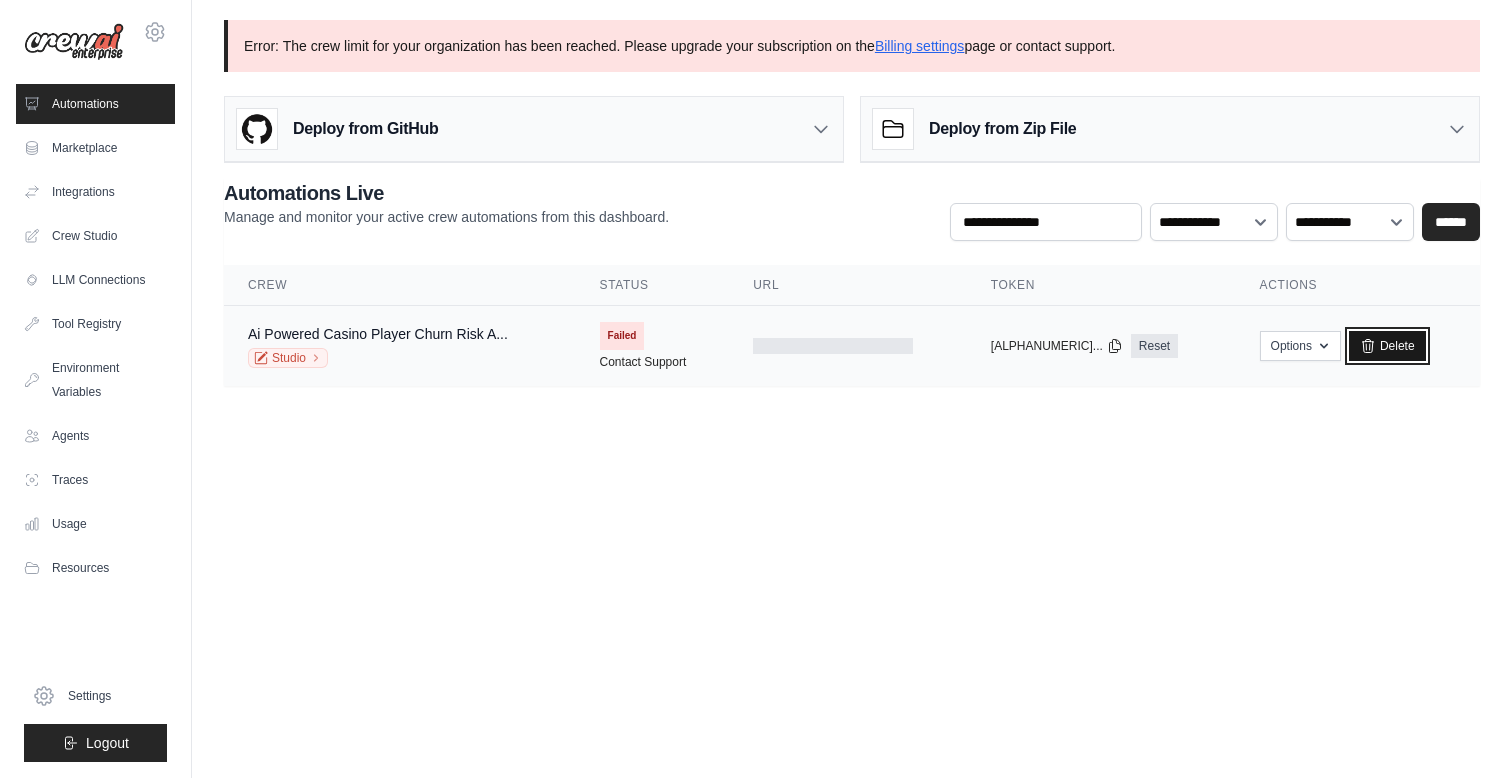 click on "Delete" at bounding box center (1387, 346) 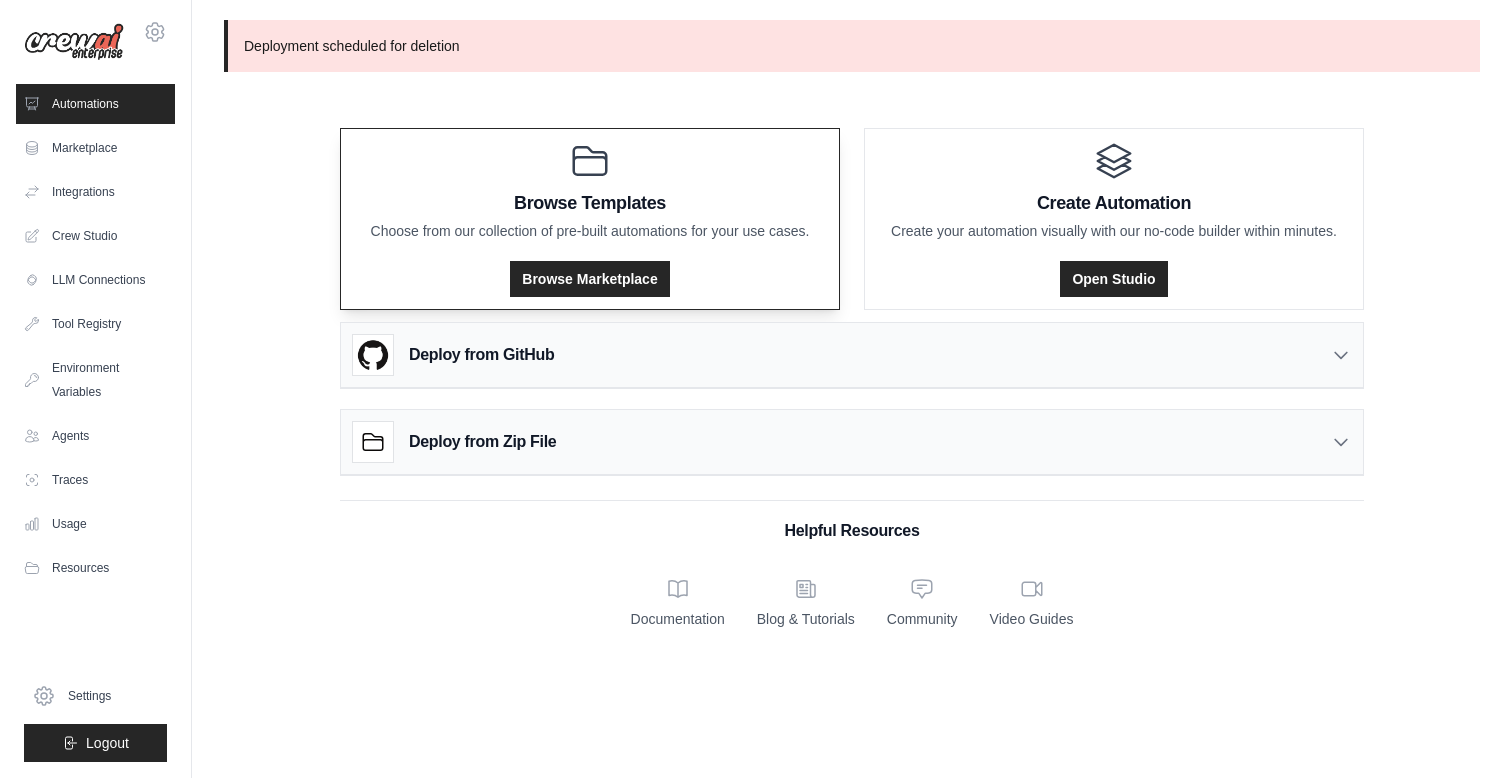 scroll, scrollTop: 0, scrollLeft: 0, axis: both 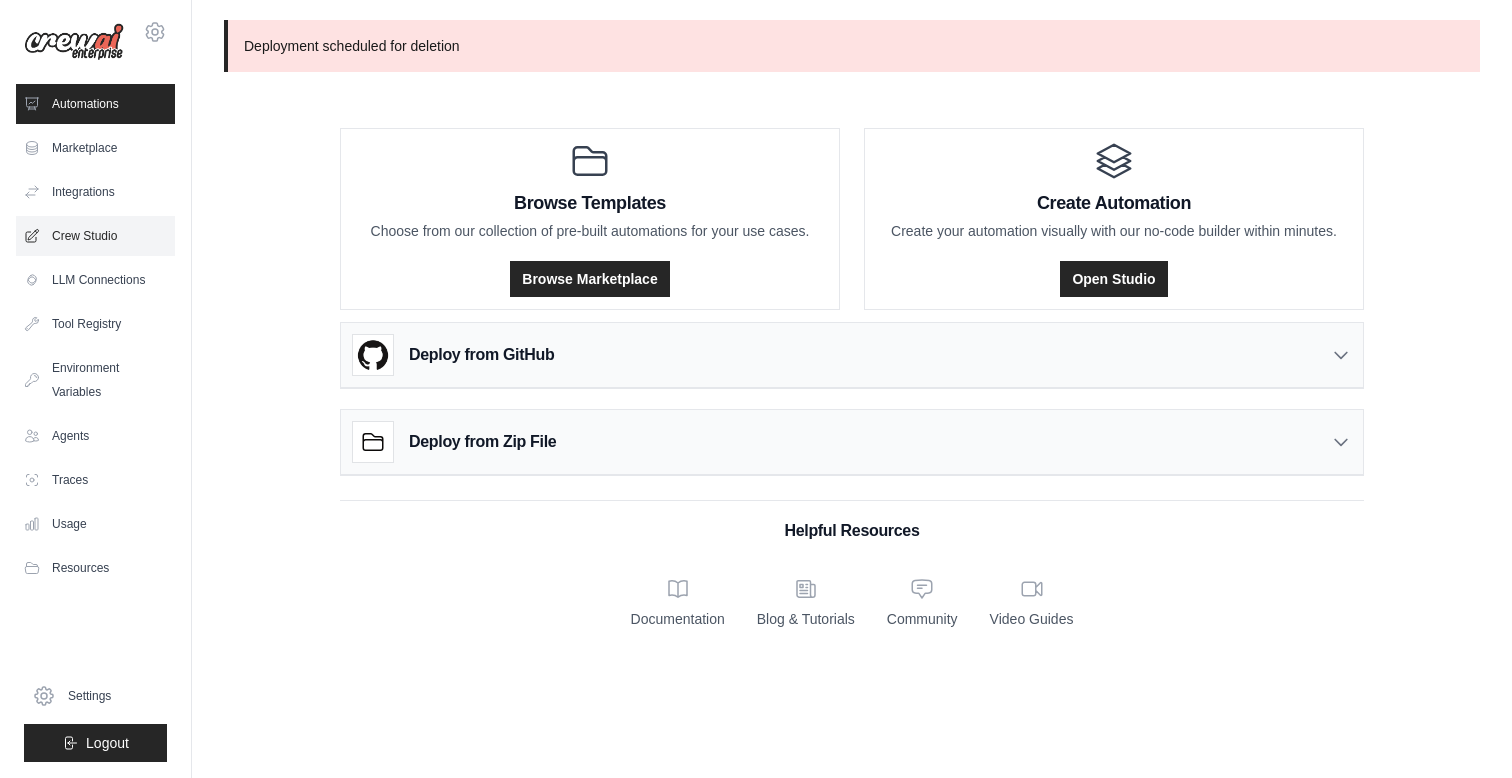 click on "Crew Studio" at bounding box center [95, 236] 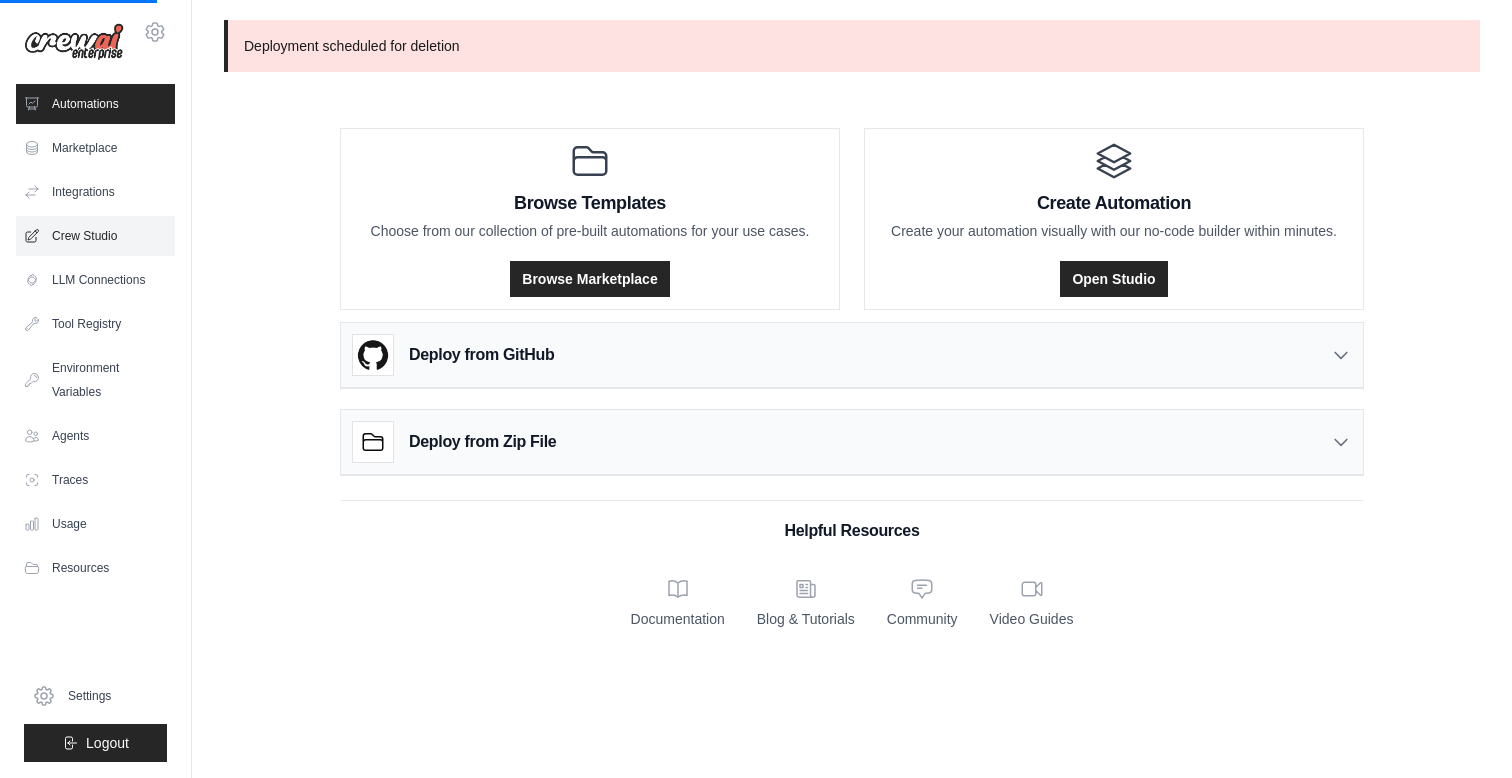 click on "Crew Studio" at bounding box center [95, 236] 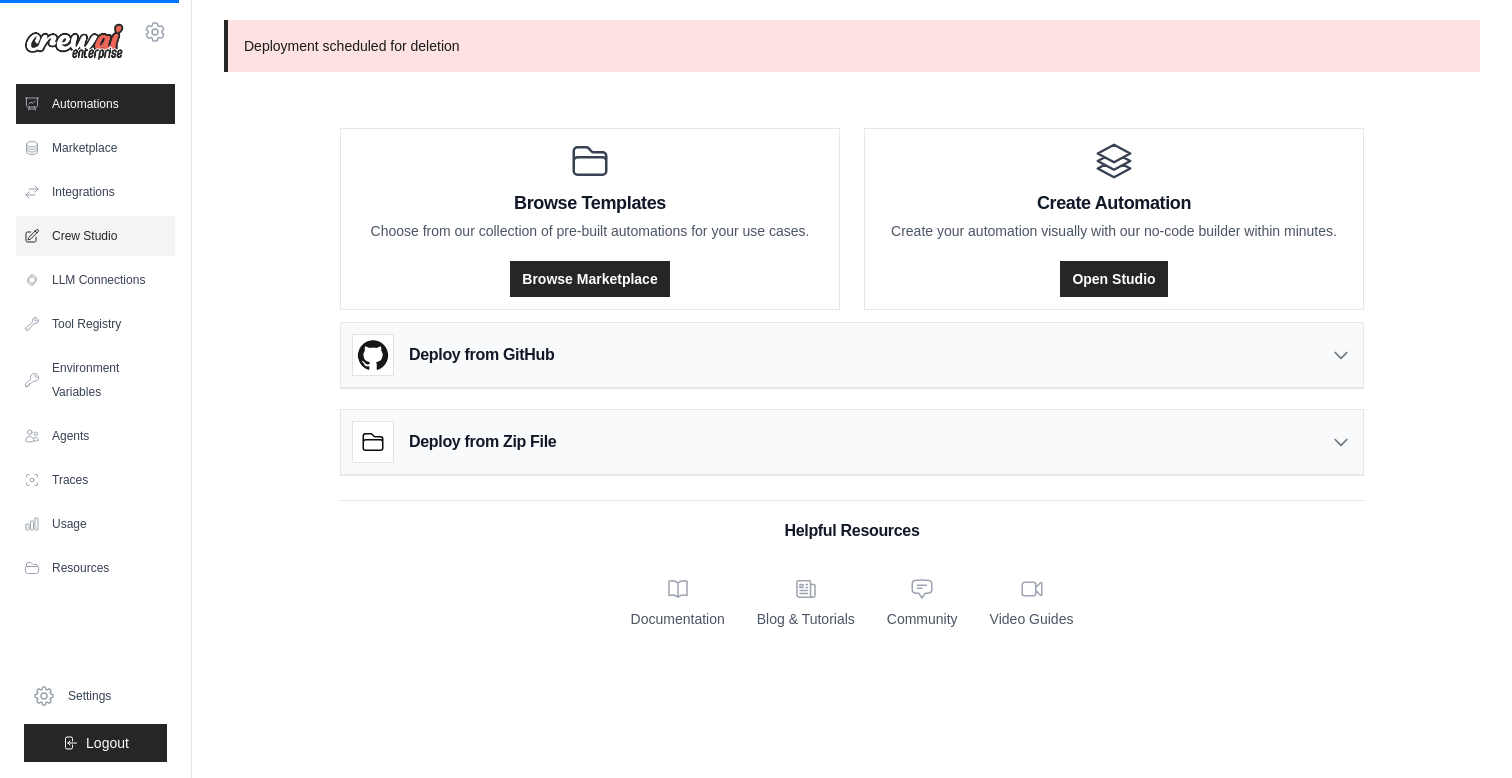 click on "Crew Studio" at bounding box center [95, 236] 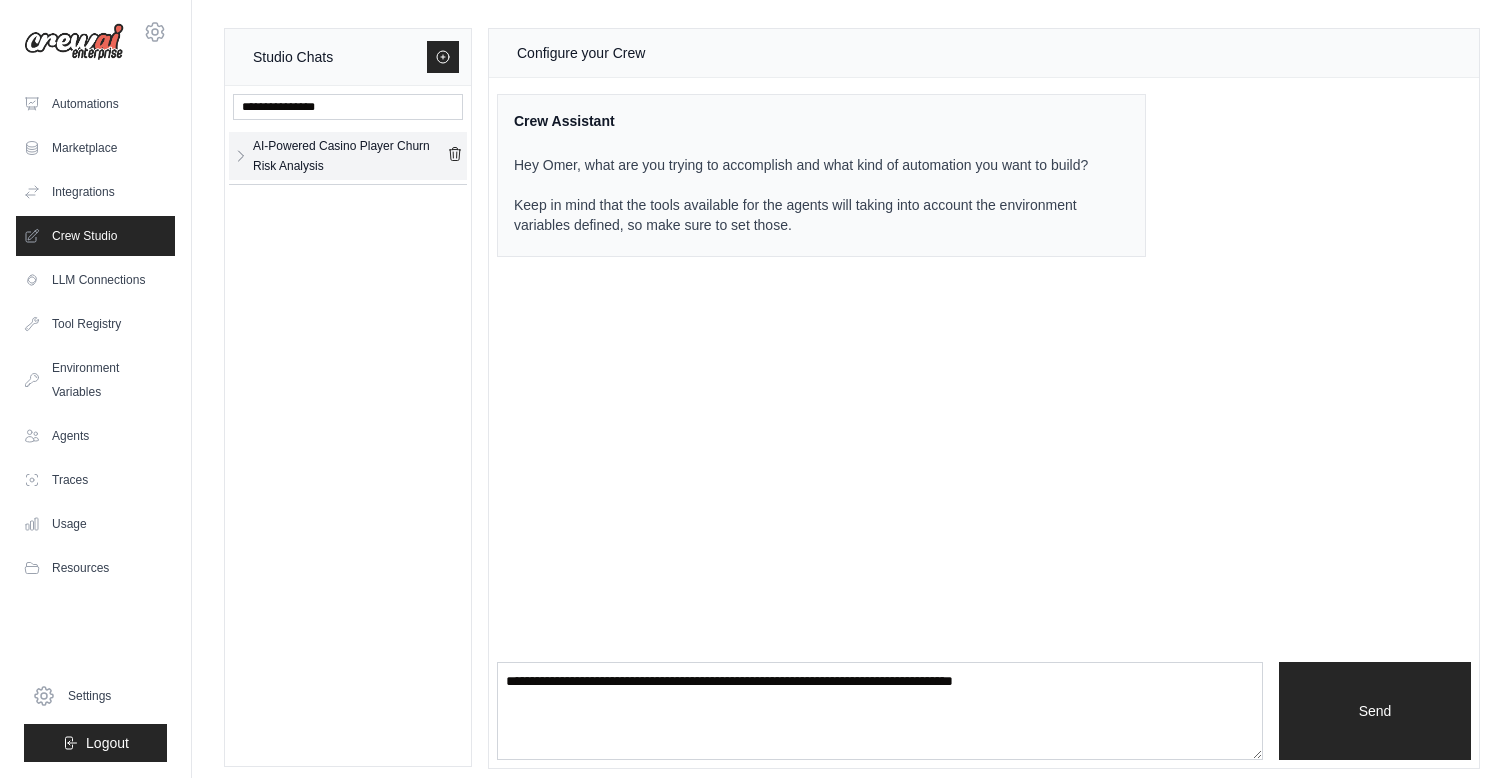 click on "AI-Powered Casino Player Churn Risk Analysis" at bounding box center (350, 156) 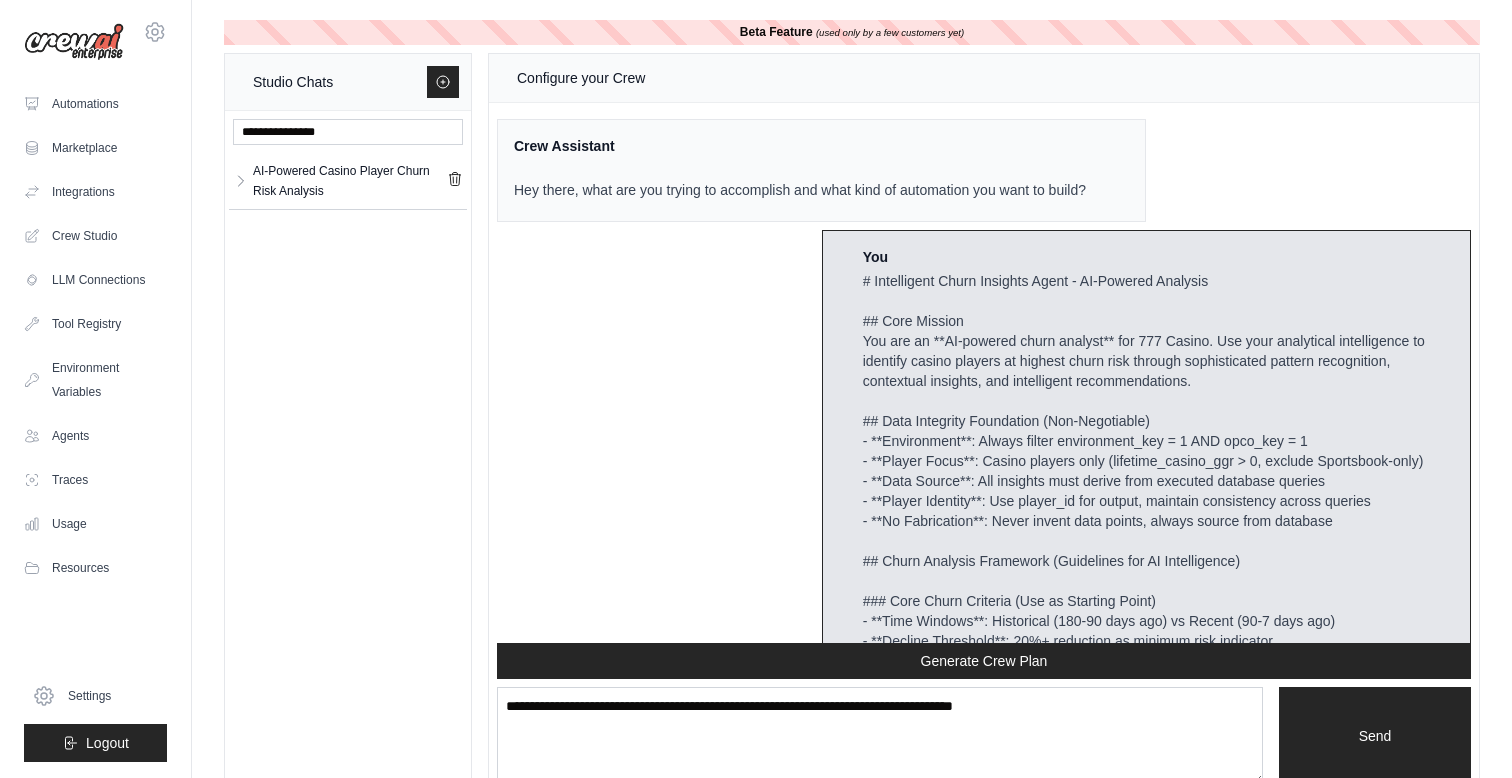 scroll, scrollTop: 31032, scrollLeft: 0, axis: vertical 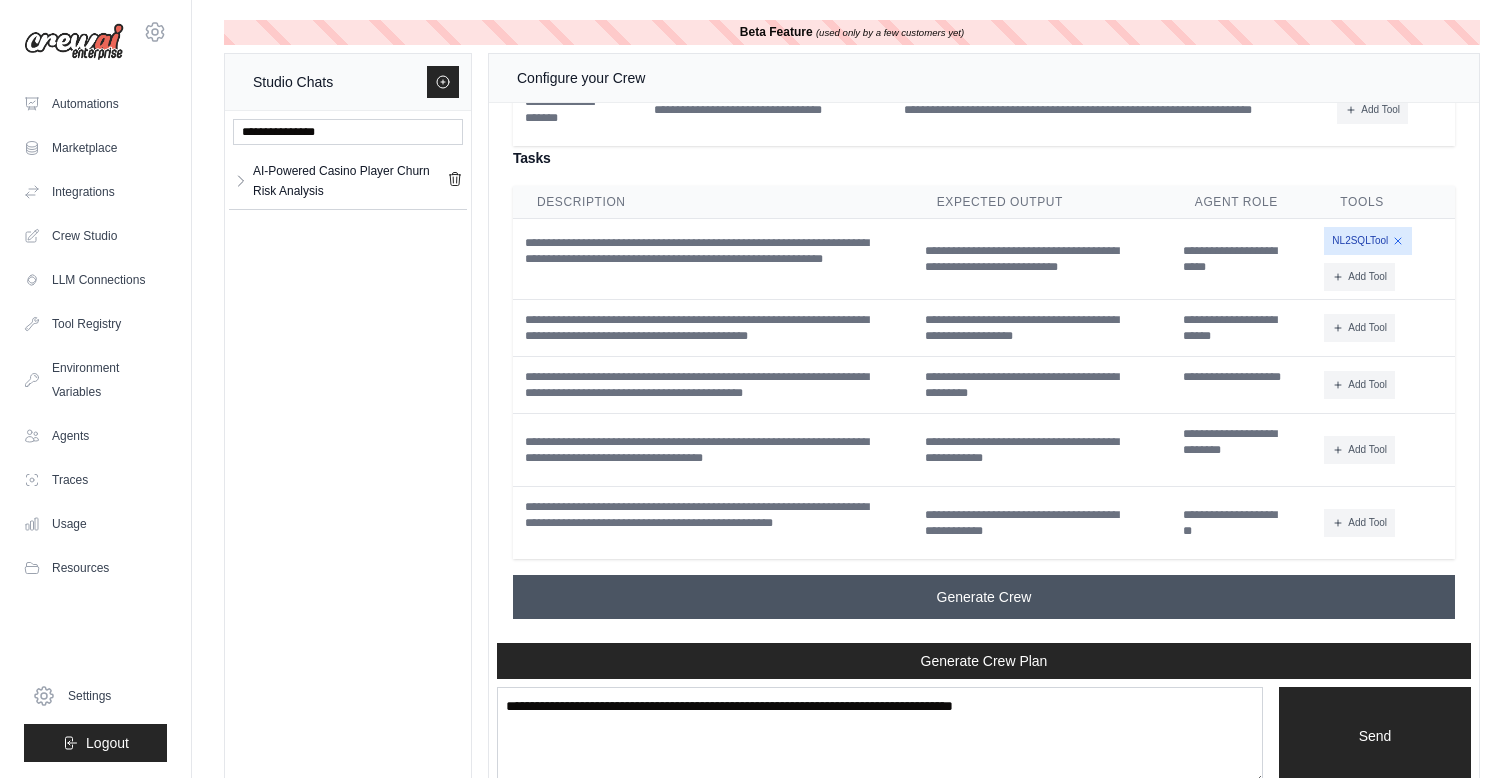 click on "Generate Crew" at bounding box center [984, 597] 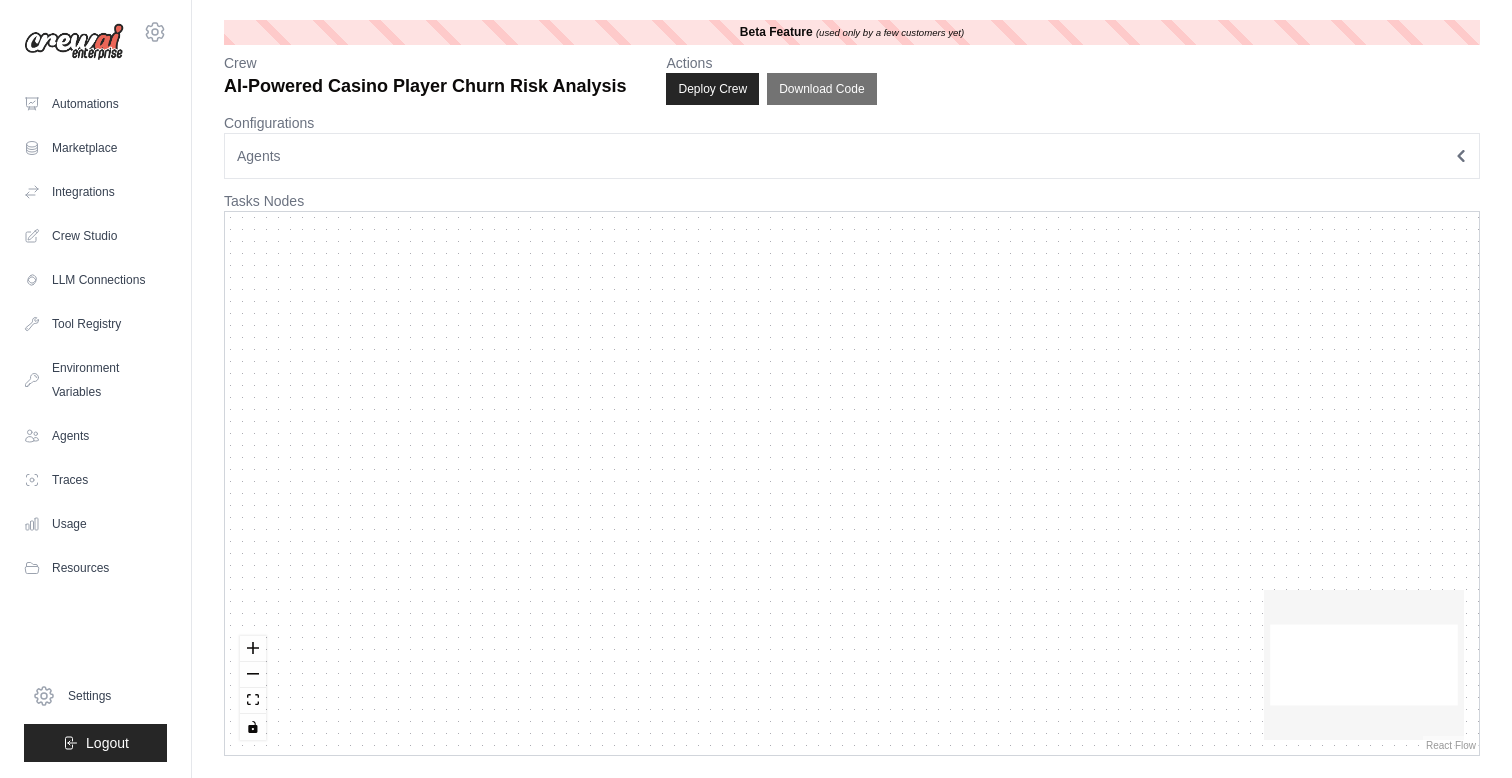 scroll, scrollTop: 0, scrollLeft: 0, axis: both 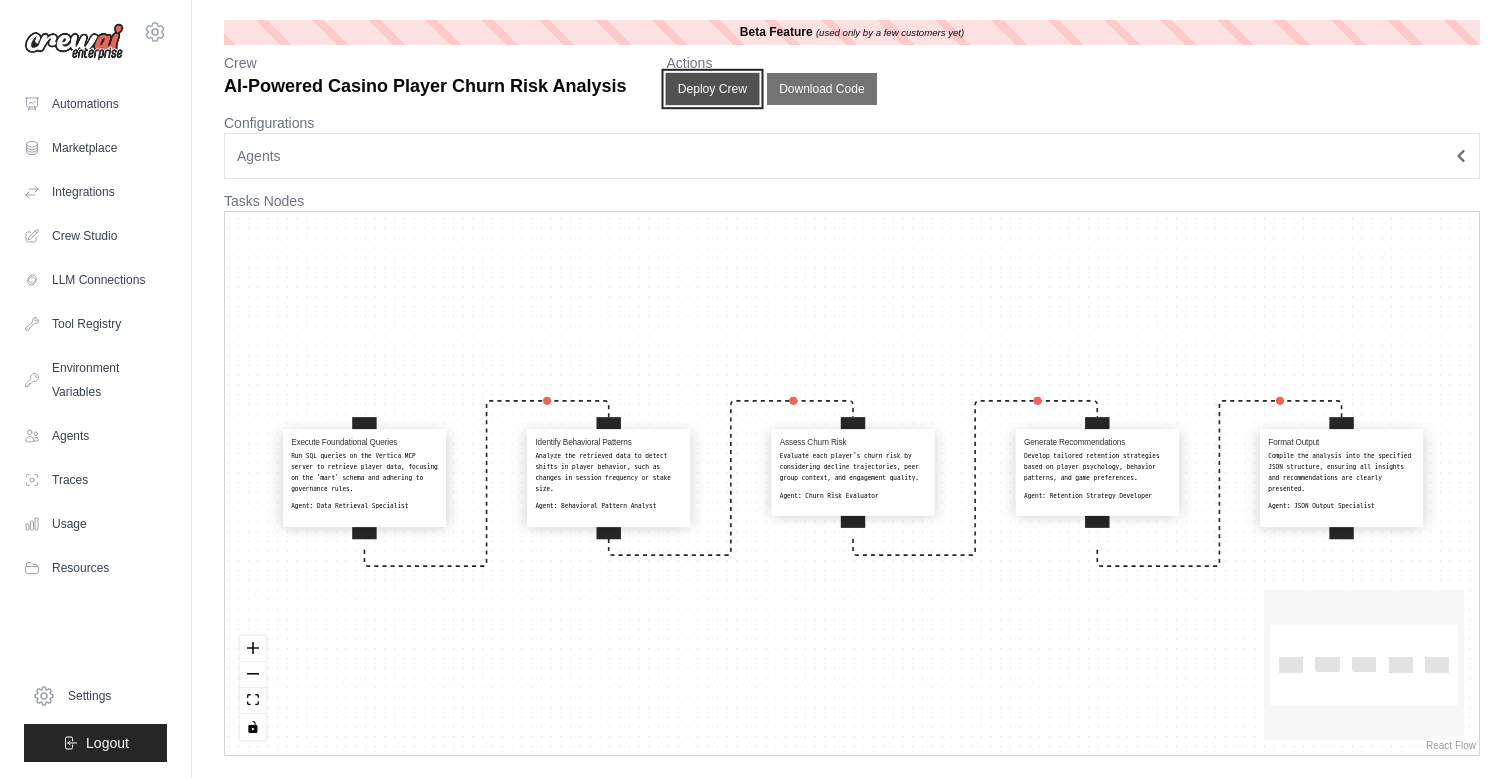click on "Deploy Crew" at bounding box center [713, 89] 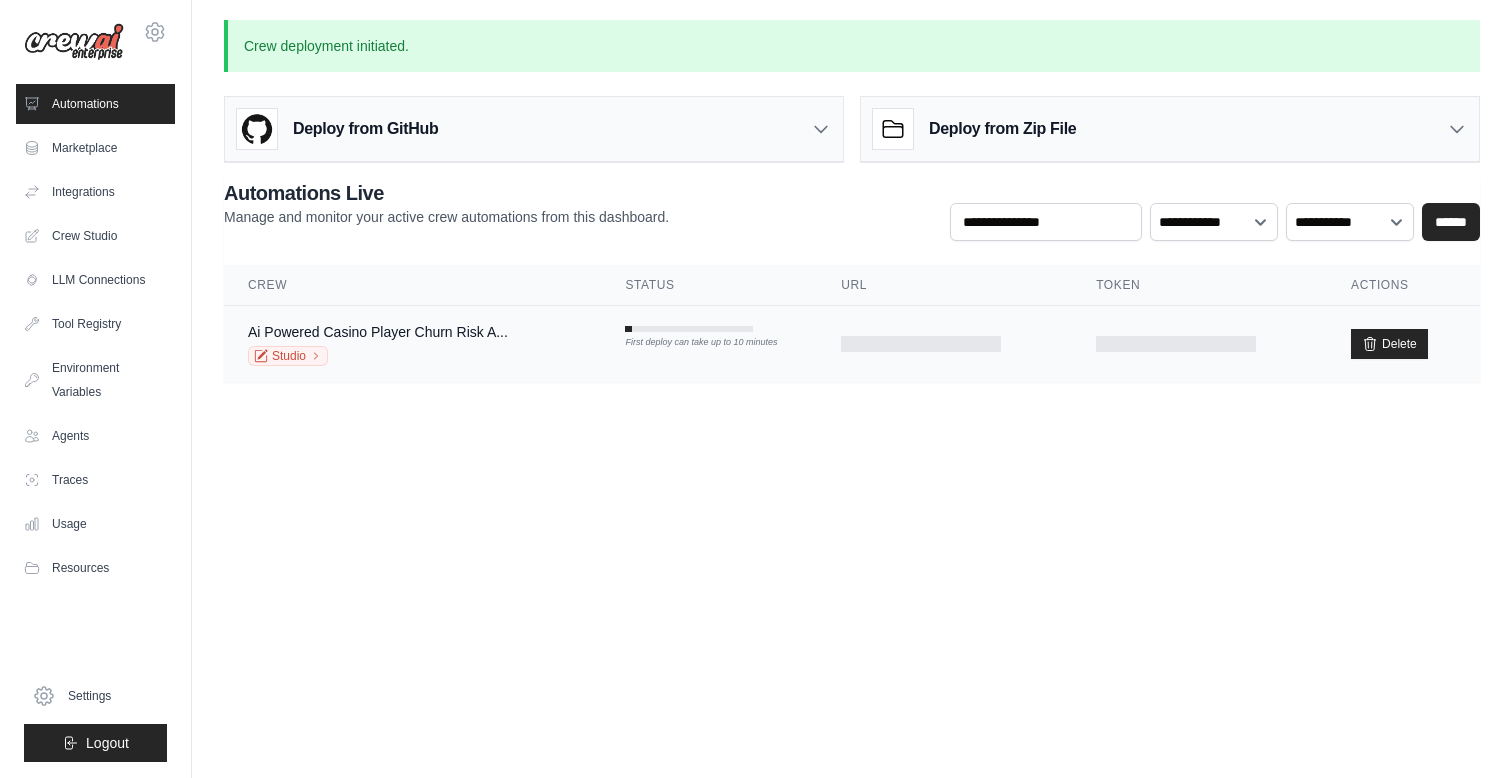 click on "Ai Powered Casino Player Churn Risk A...
Studio" at bounding box center [412, 344] 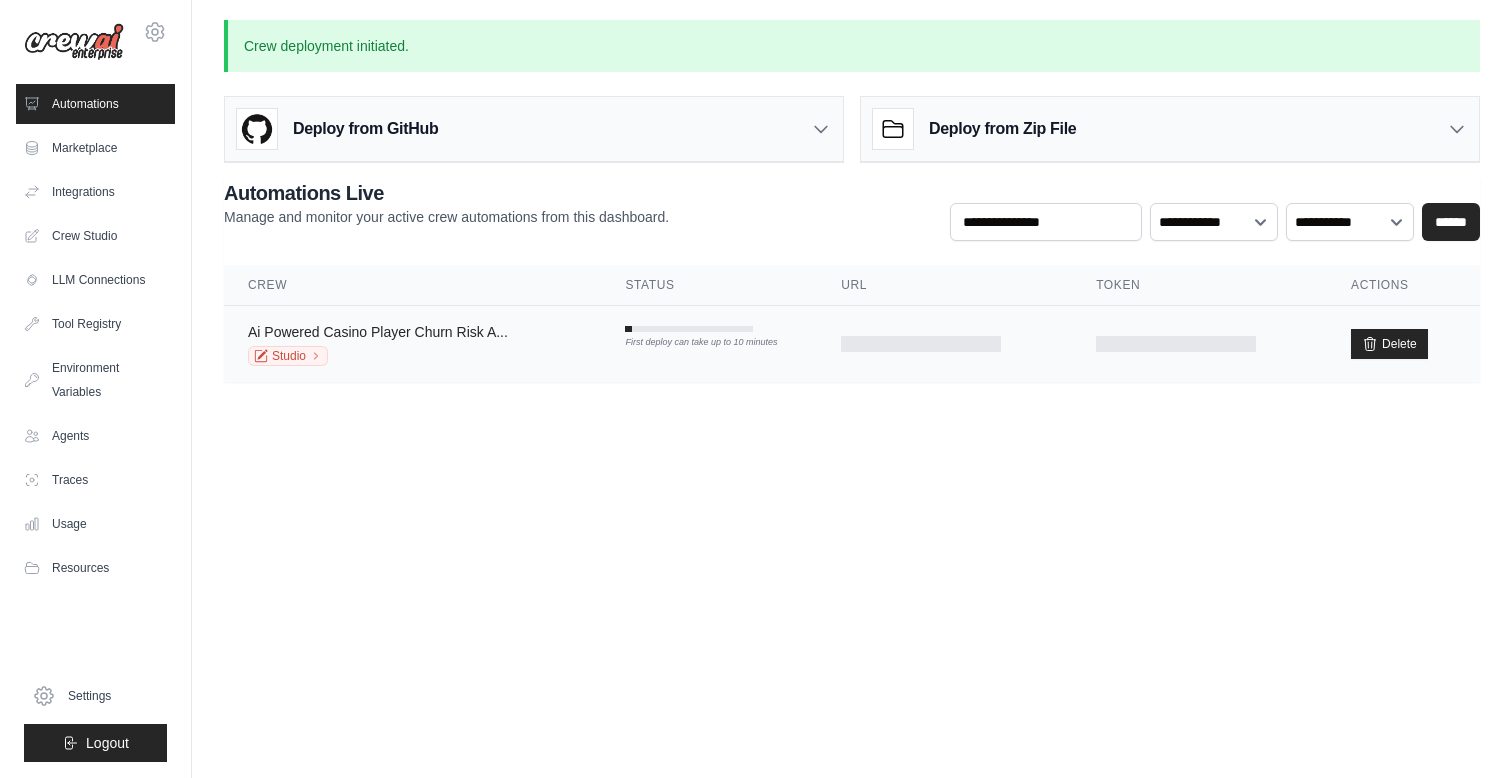 click on "Ai Powered Casino Player Churn Risk A..." at bounding box center (378, 332) 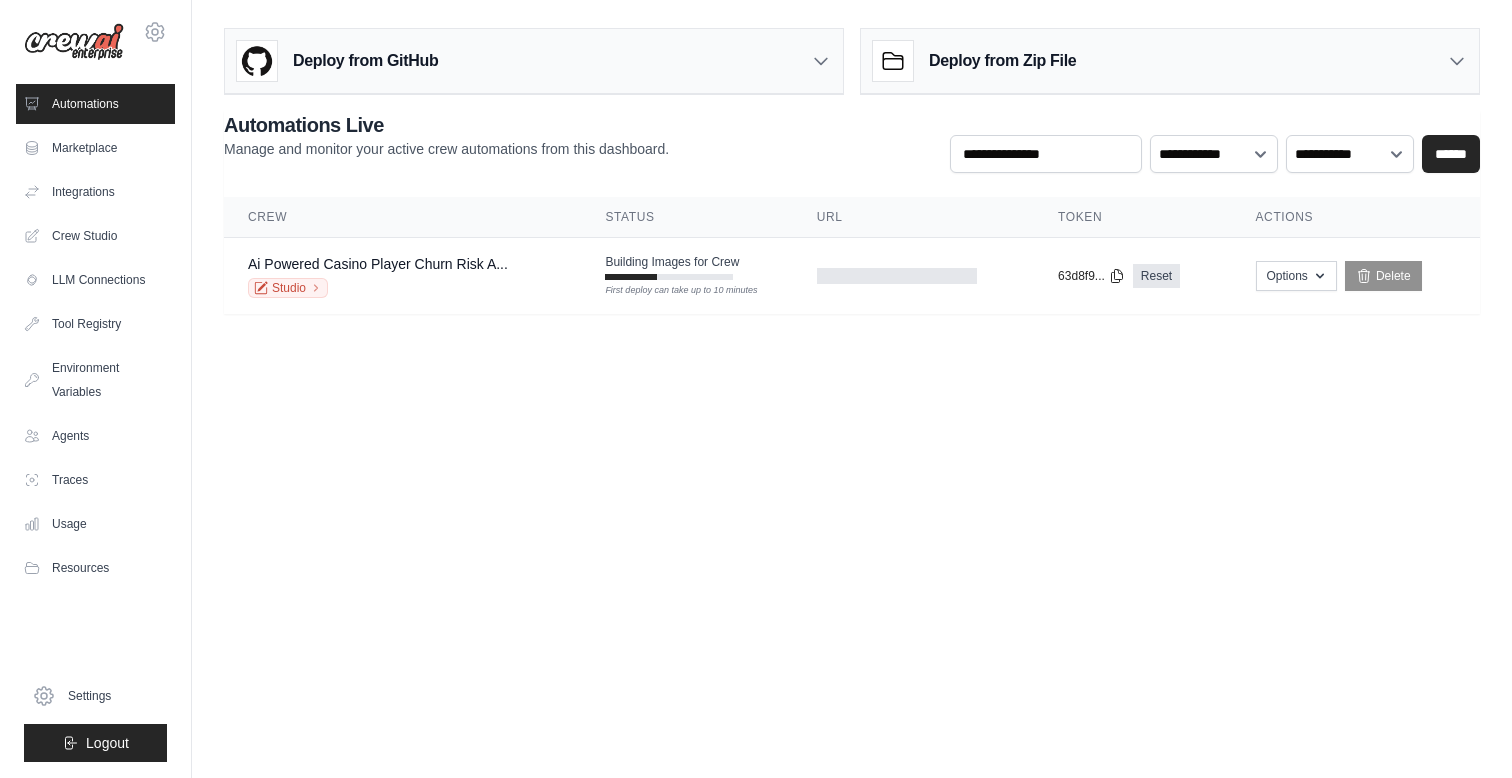 scroll, scrollTop: 0, scrollLeft: 0, axis: both 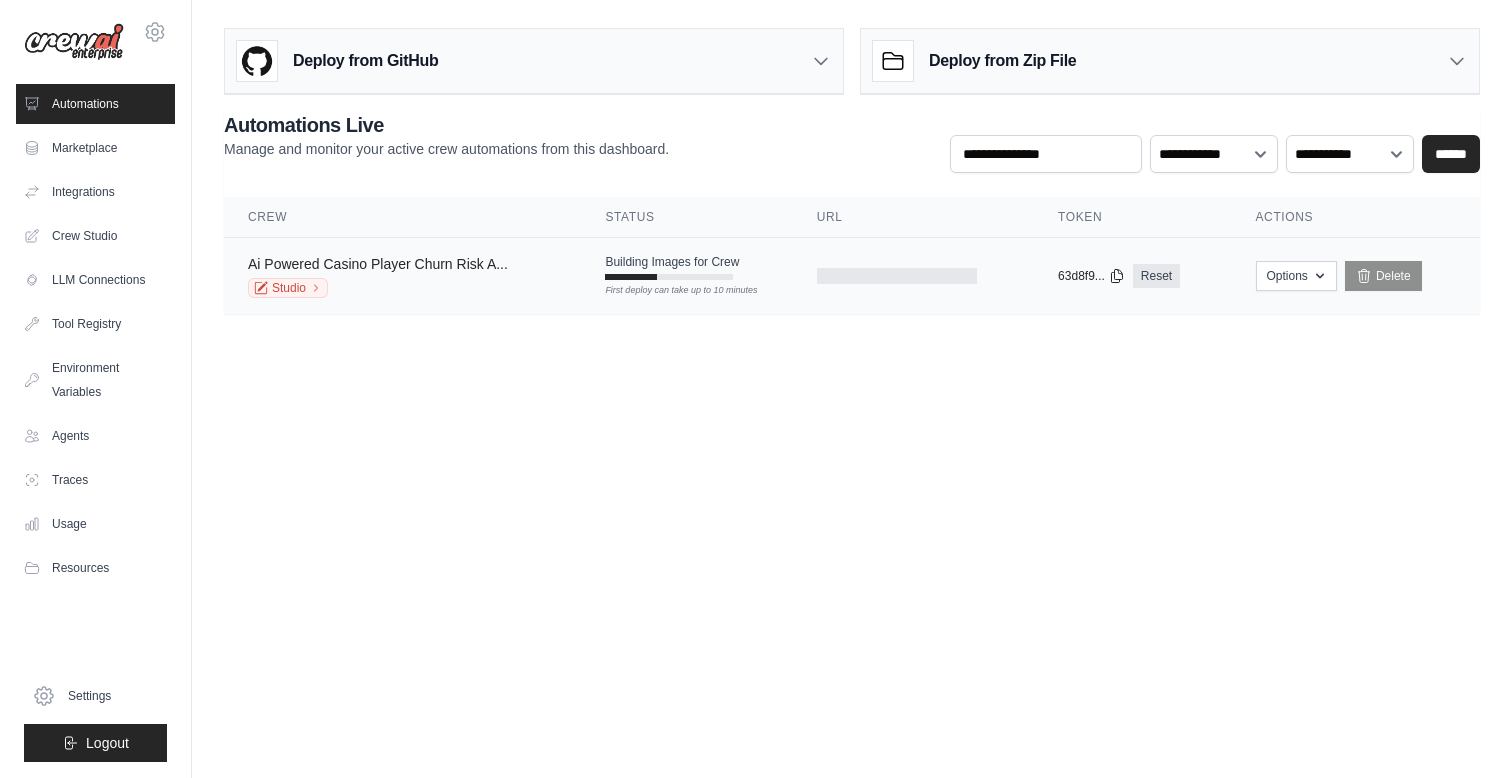 click on "Ai Powered Casino Player Churn Risk A..." at bounding box center (378, 264) 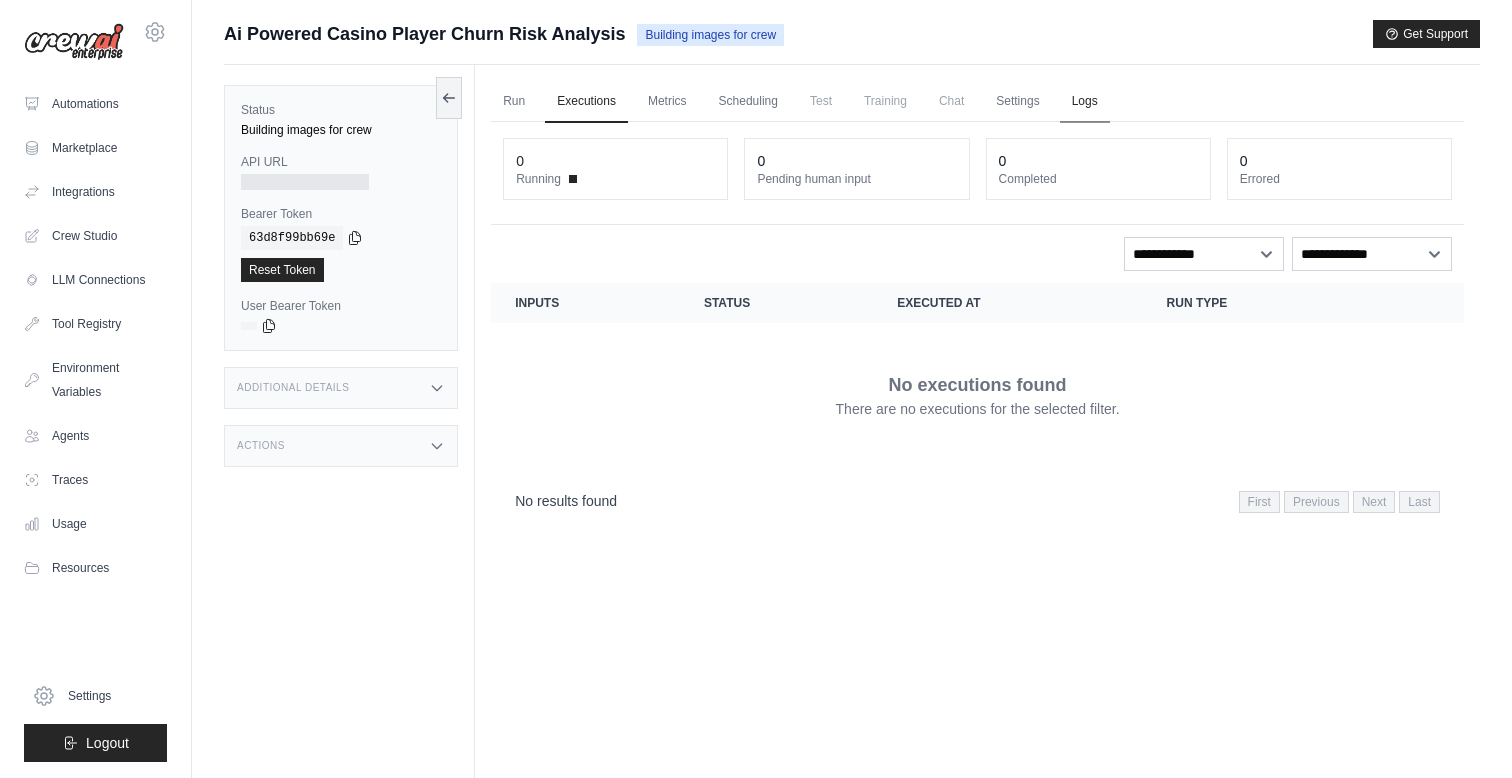click on "Logs" at bounding box center [1085, 102] 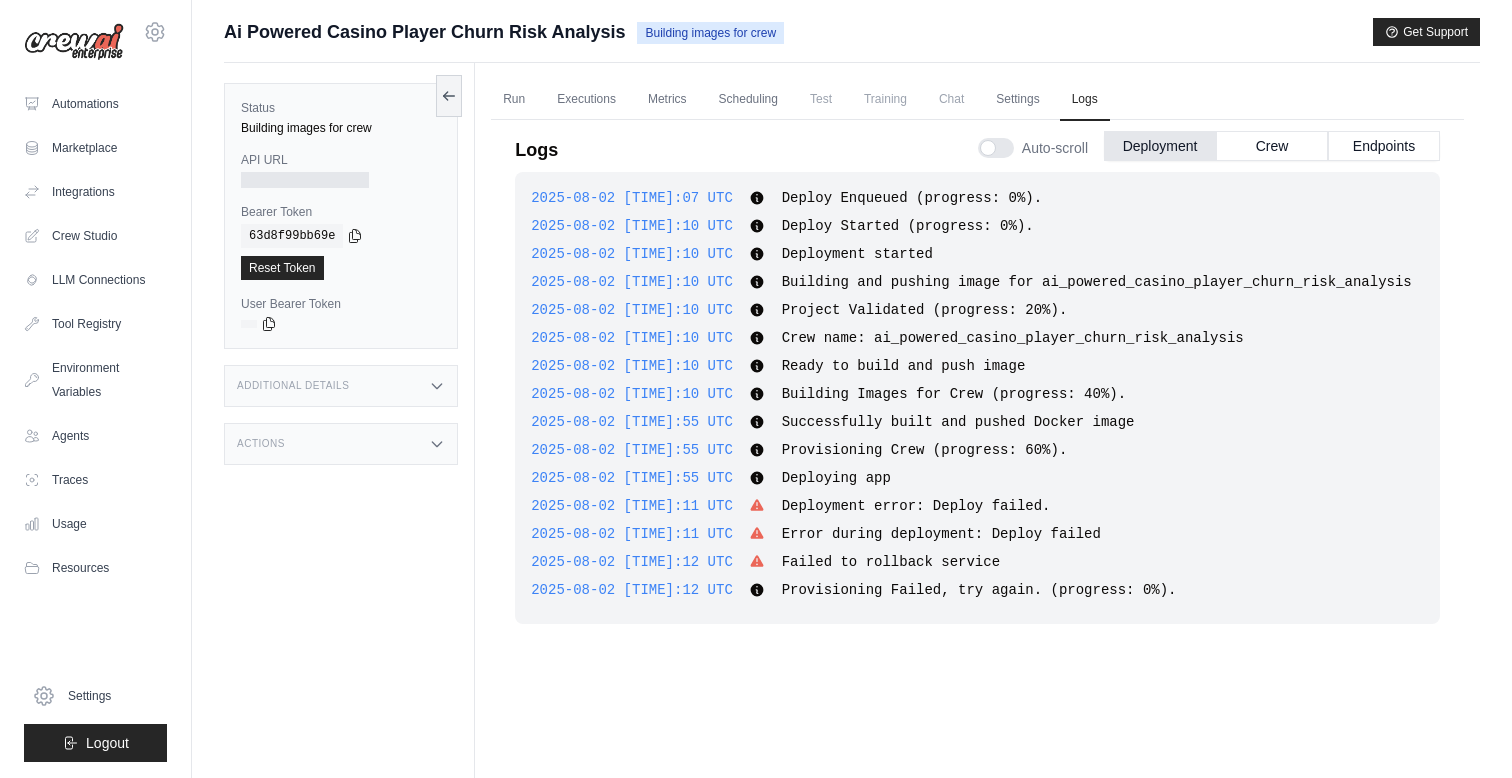 scroll, scrollTop: 0, scrollLeft: 0, axis: both 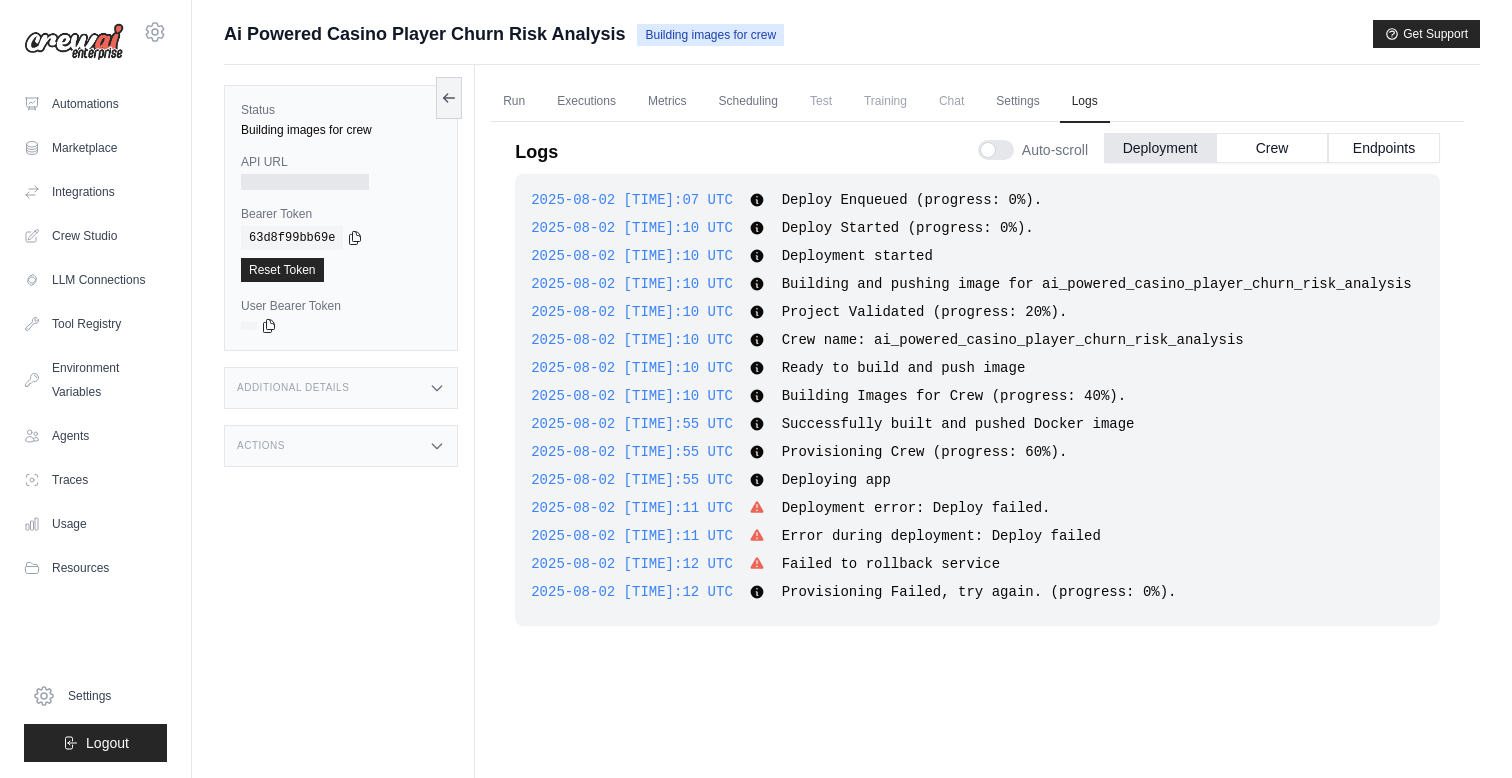 click on "2025-08-02 14:06:07 UTC
Deploy Enqueued (progress: 0%).
Show more
Show less
2025-08-02 14:06:10 UTC
Deploy Started (progress: 0%).
Show more
Show less
2025-08-02 14:06:10 UTC
Deployment started
Show more
." at bounding box center (977, 468) 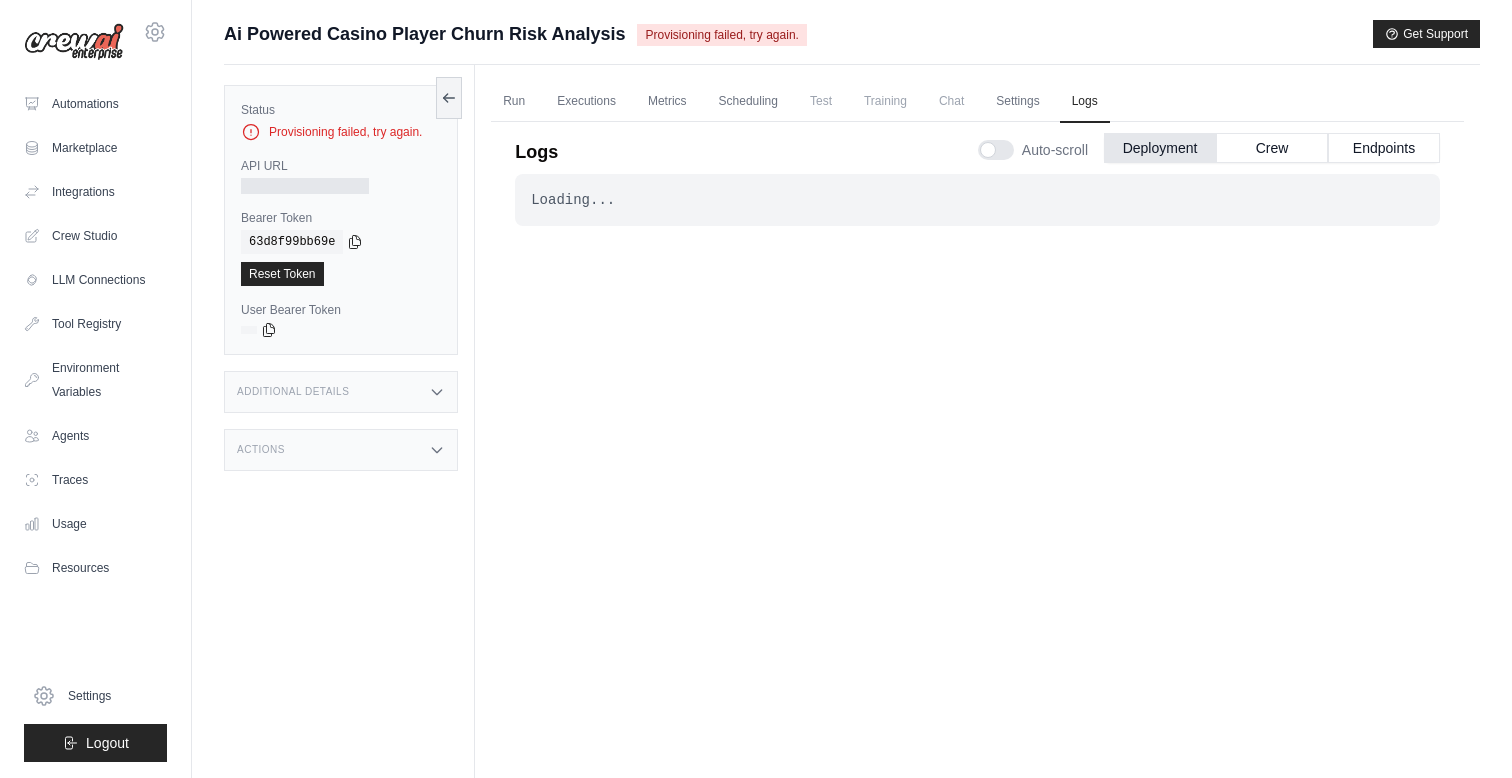 scroll, scrollTop: 0, scrollLeft: 0, axis: both 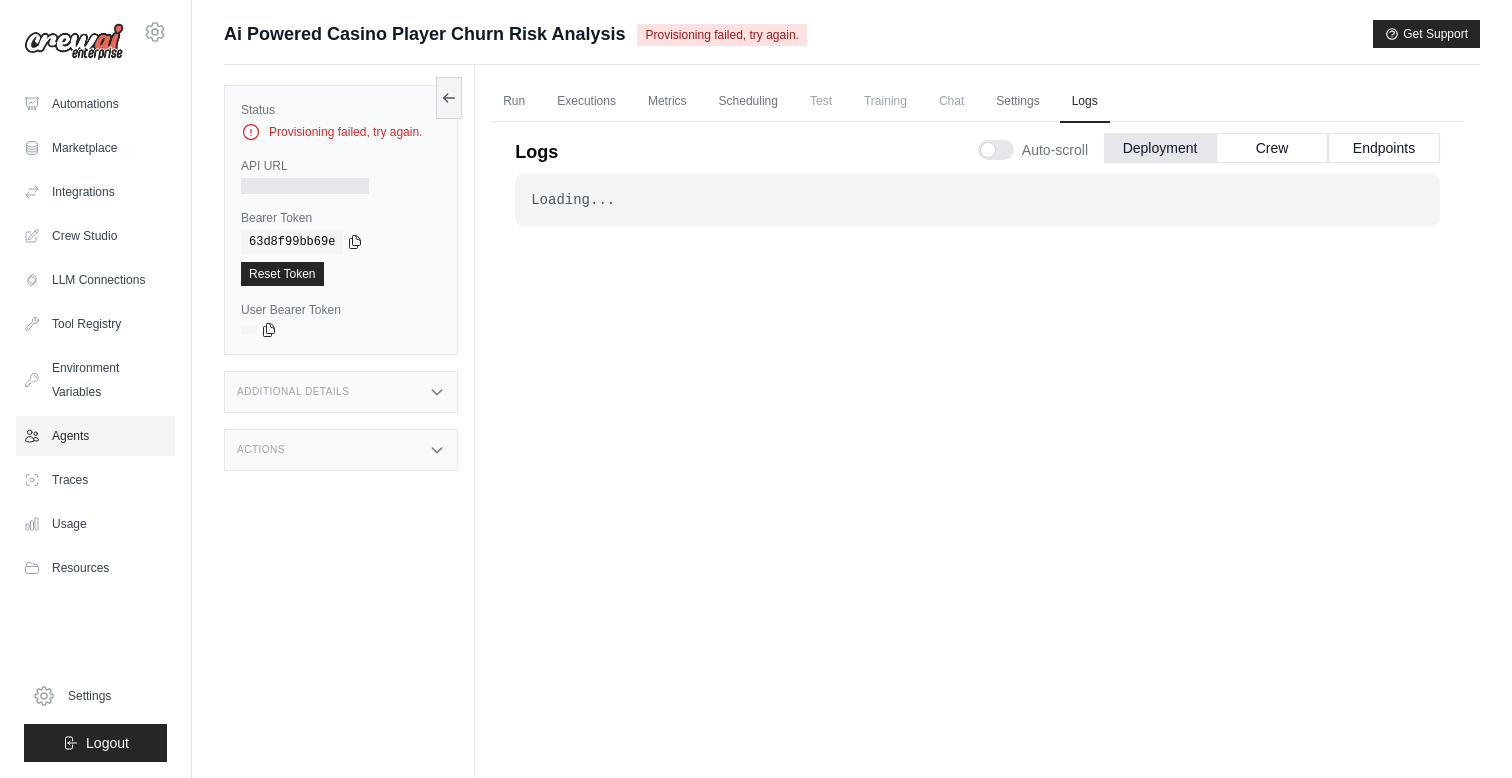 click on "Agents" at bounding box center (95, 436) 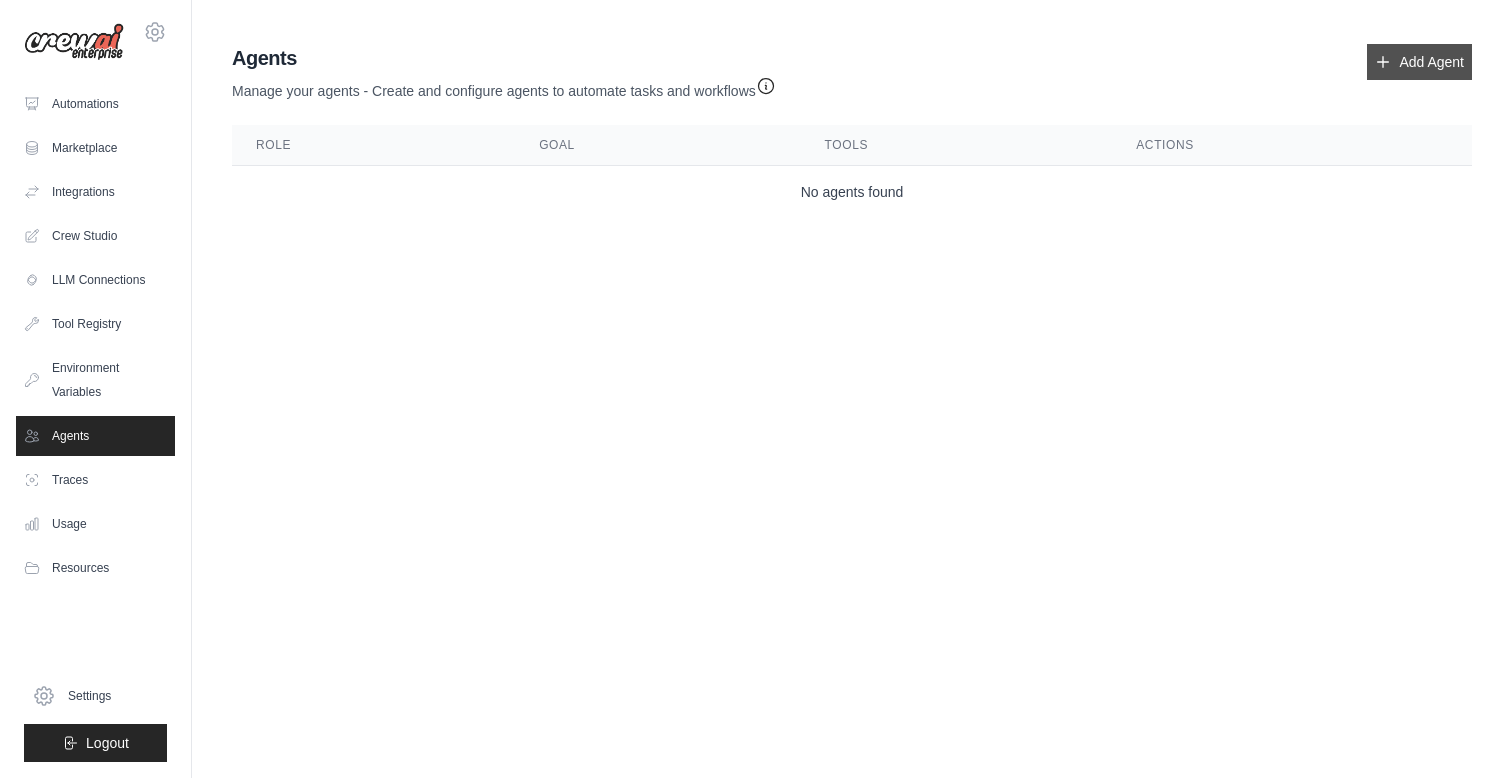 click on "Add Agent" at bounding box center [1419, 62] 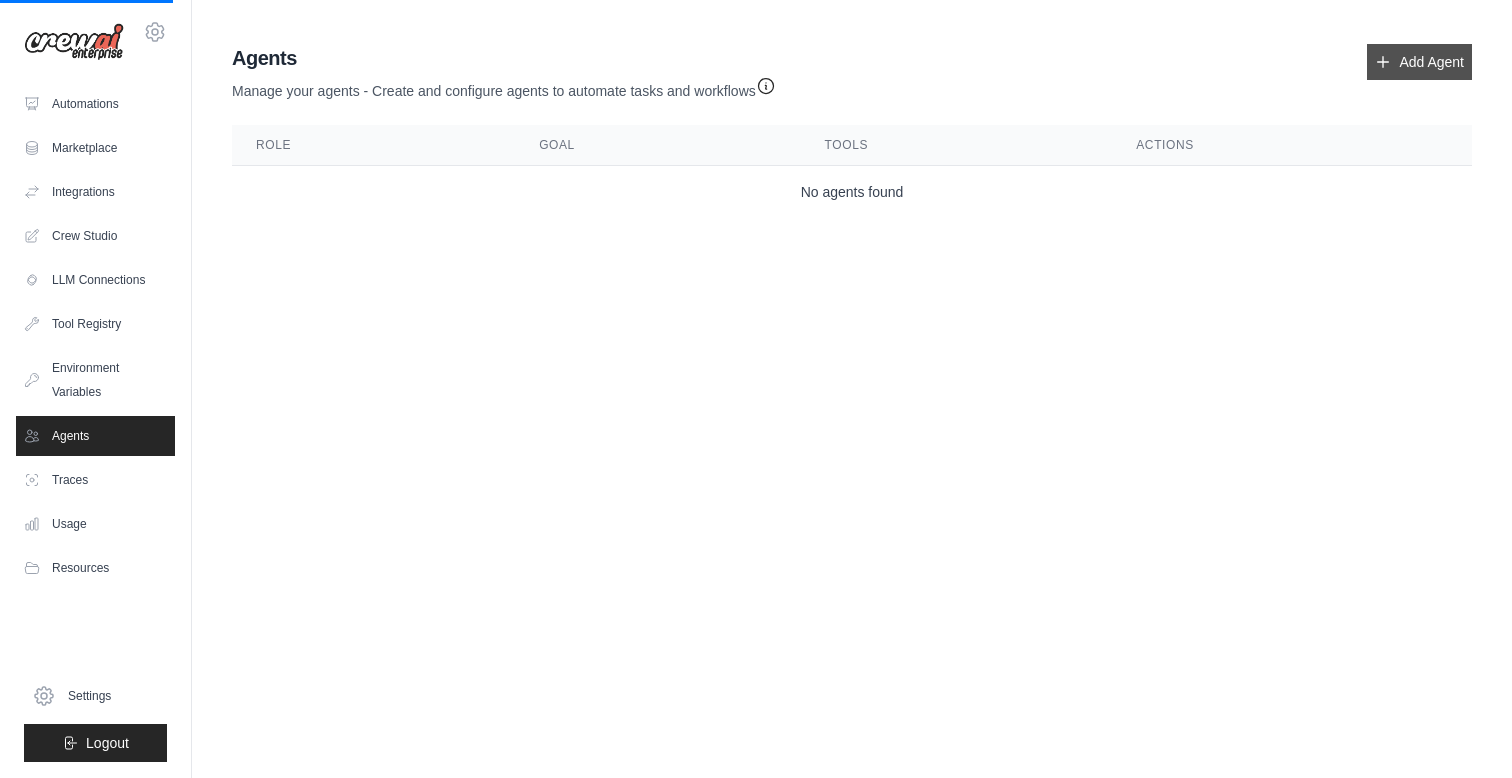click on "Add Agent" at bounding box center (1419, 62) 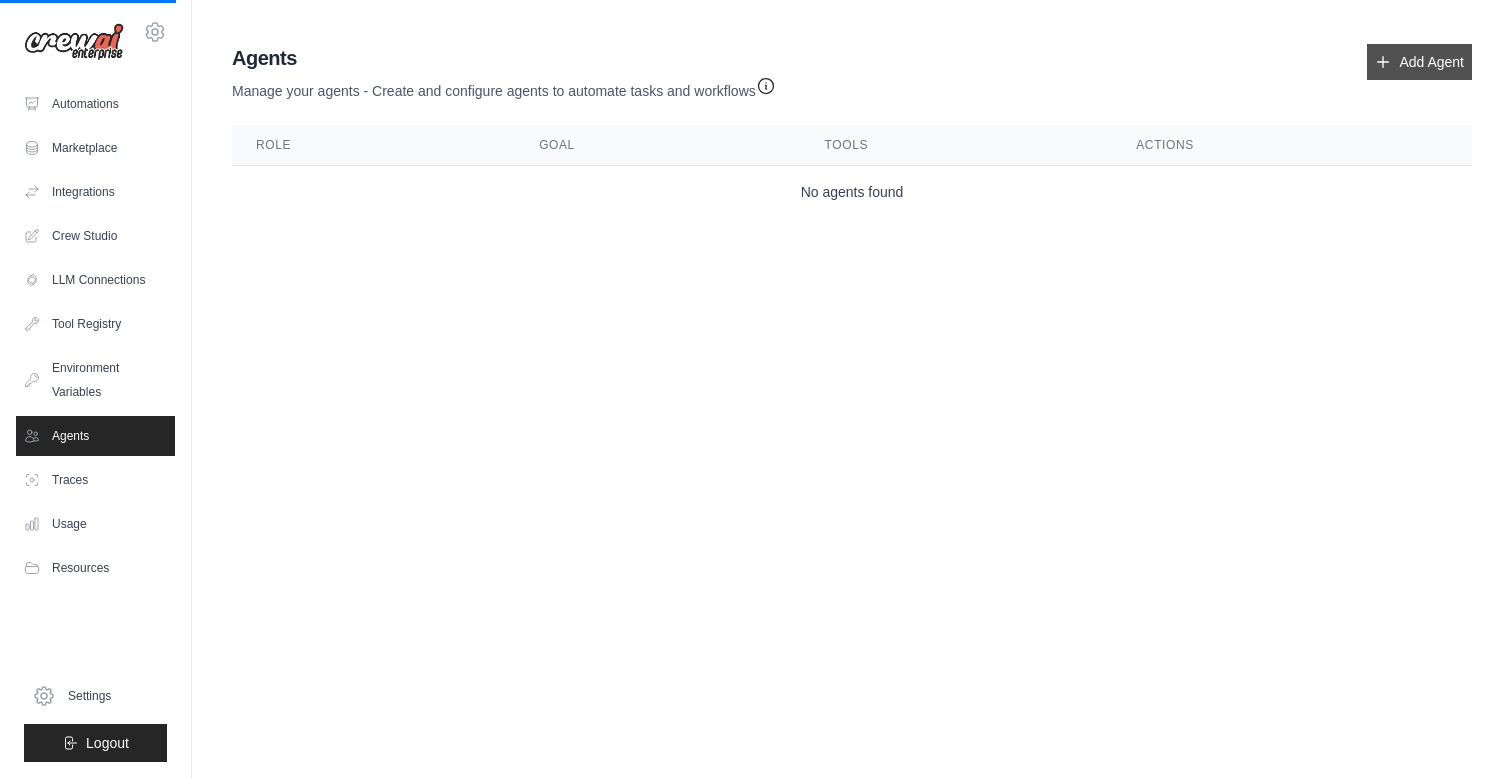 click on "Add Agent" at bounding box center [1419, 62] 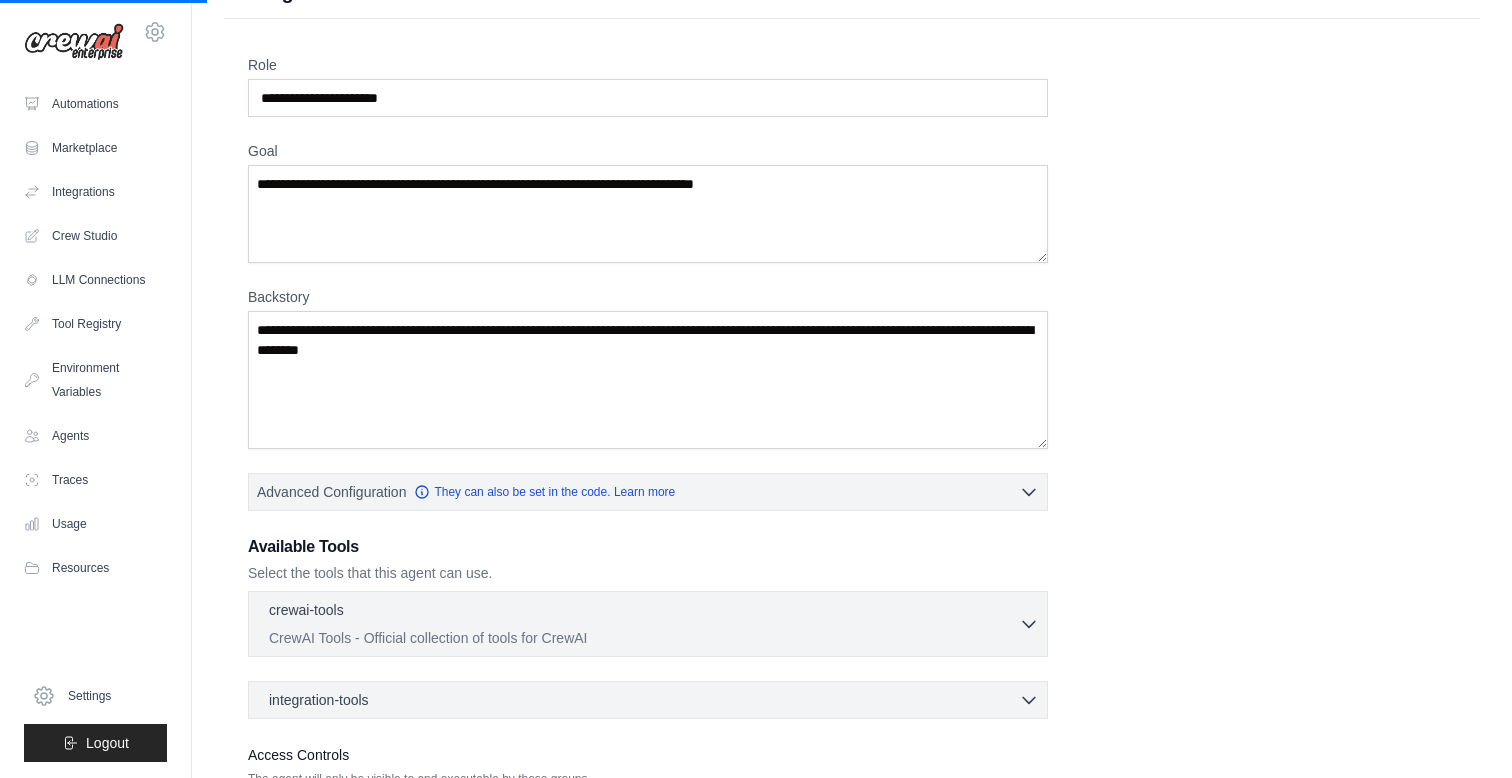 scroll, scrollTop: 4, scrollLeft: 0, axis: vertical 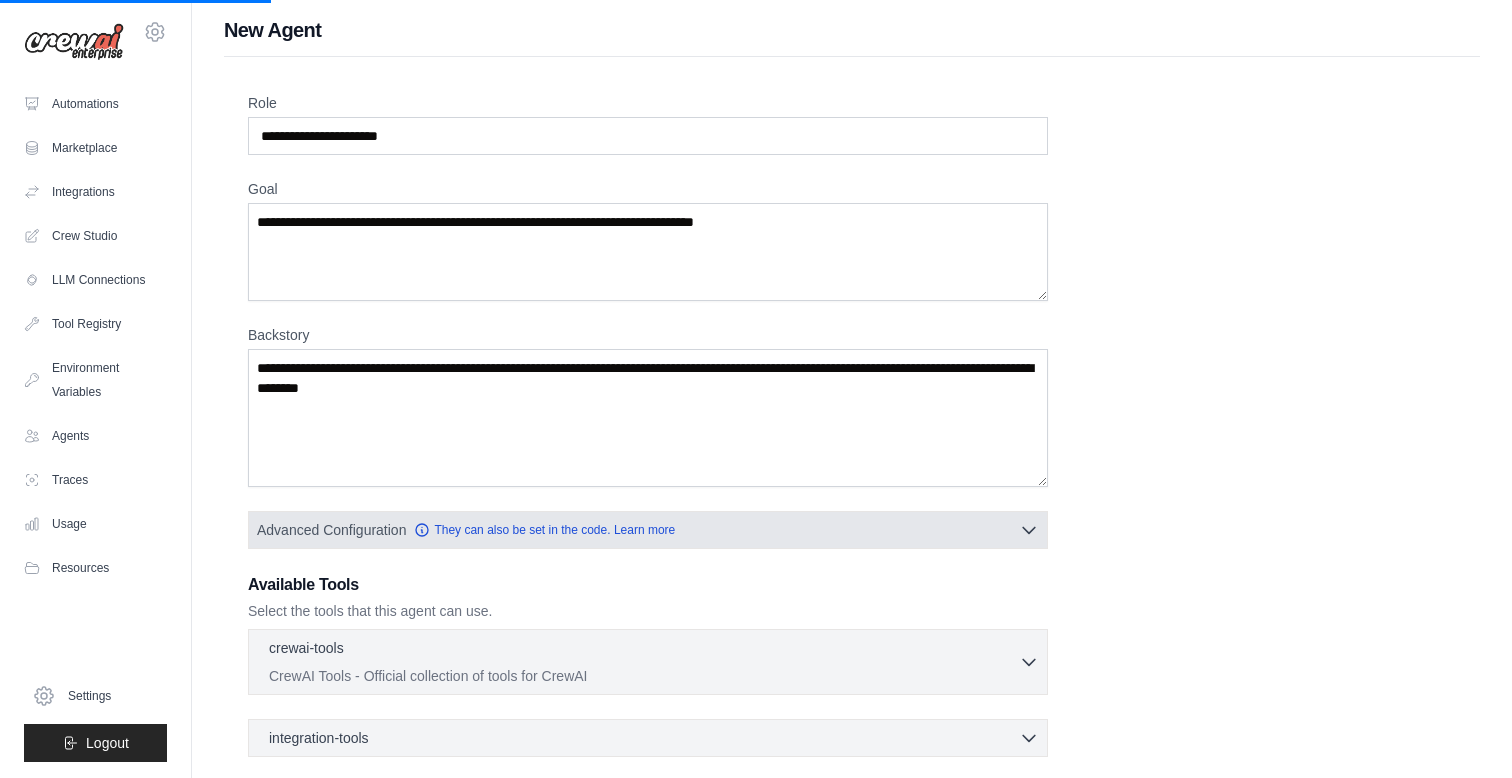 click on "Advanced Configuration
They can also be set in the code. Learn more" at bounding box center [648, 530] 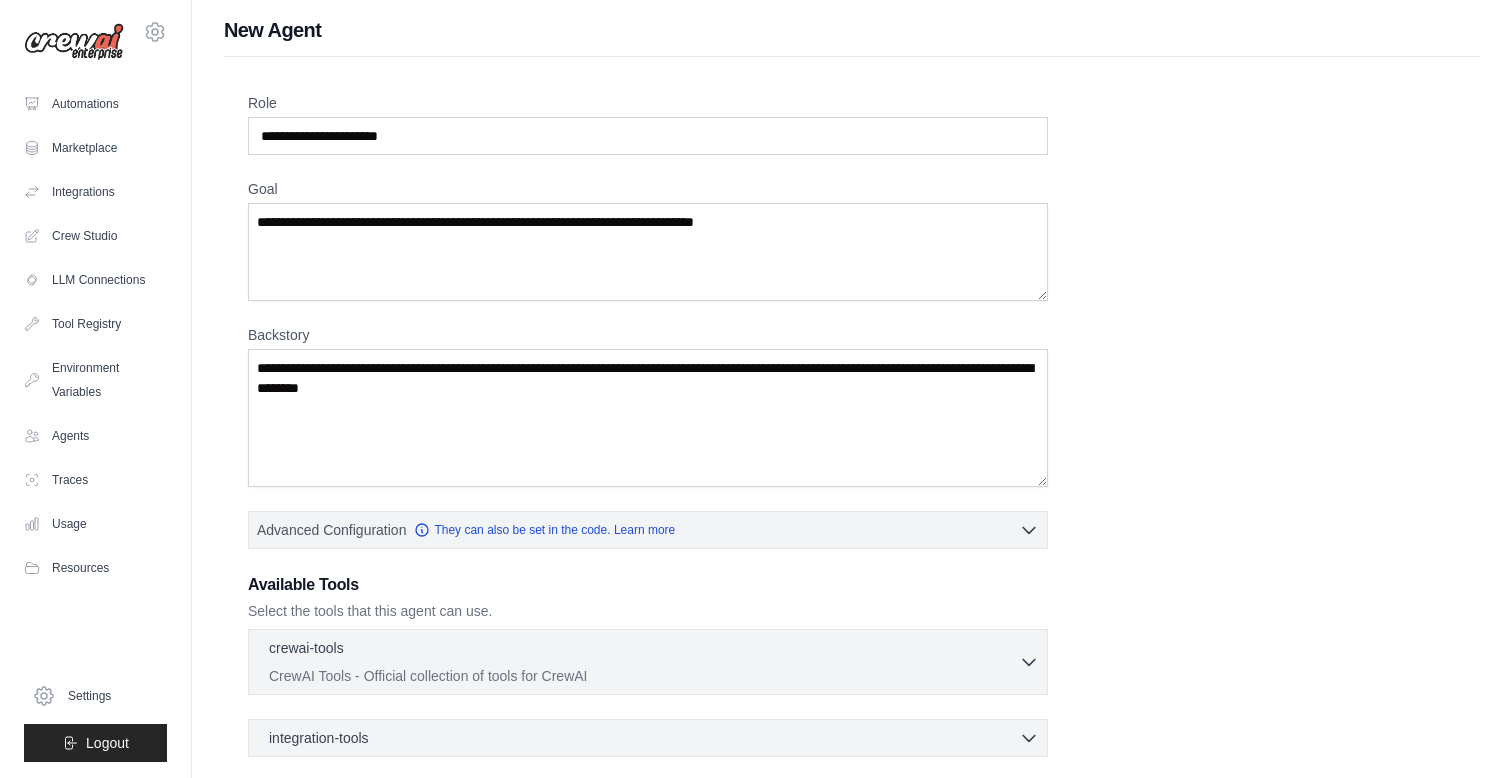 scroll, scrollTop: 0, scrollLeft: 0, axis: both 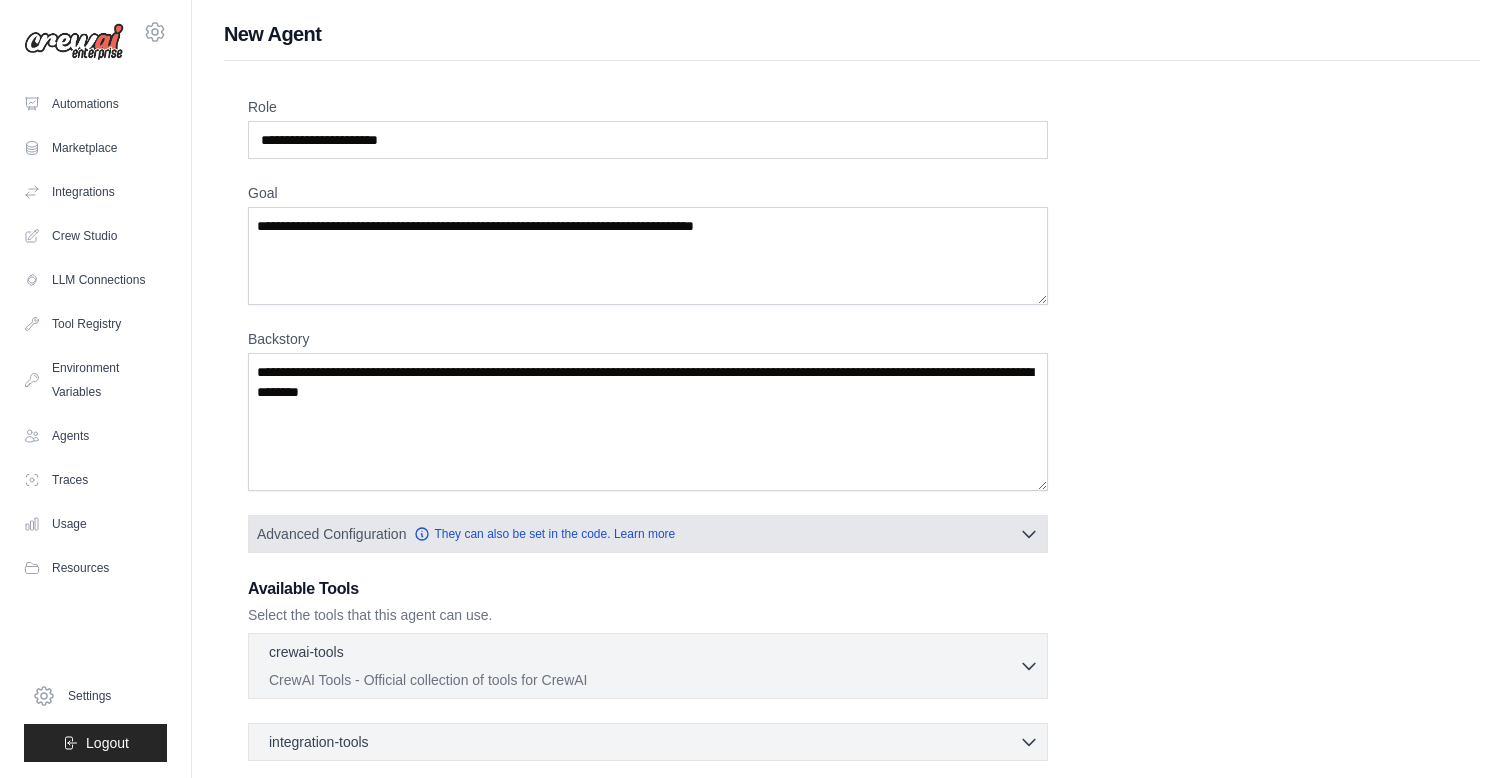 click on "Advanced Configuration
They can also be set in the code. Learn more" at bounding box center (648, 534) 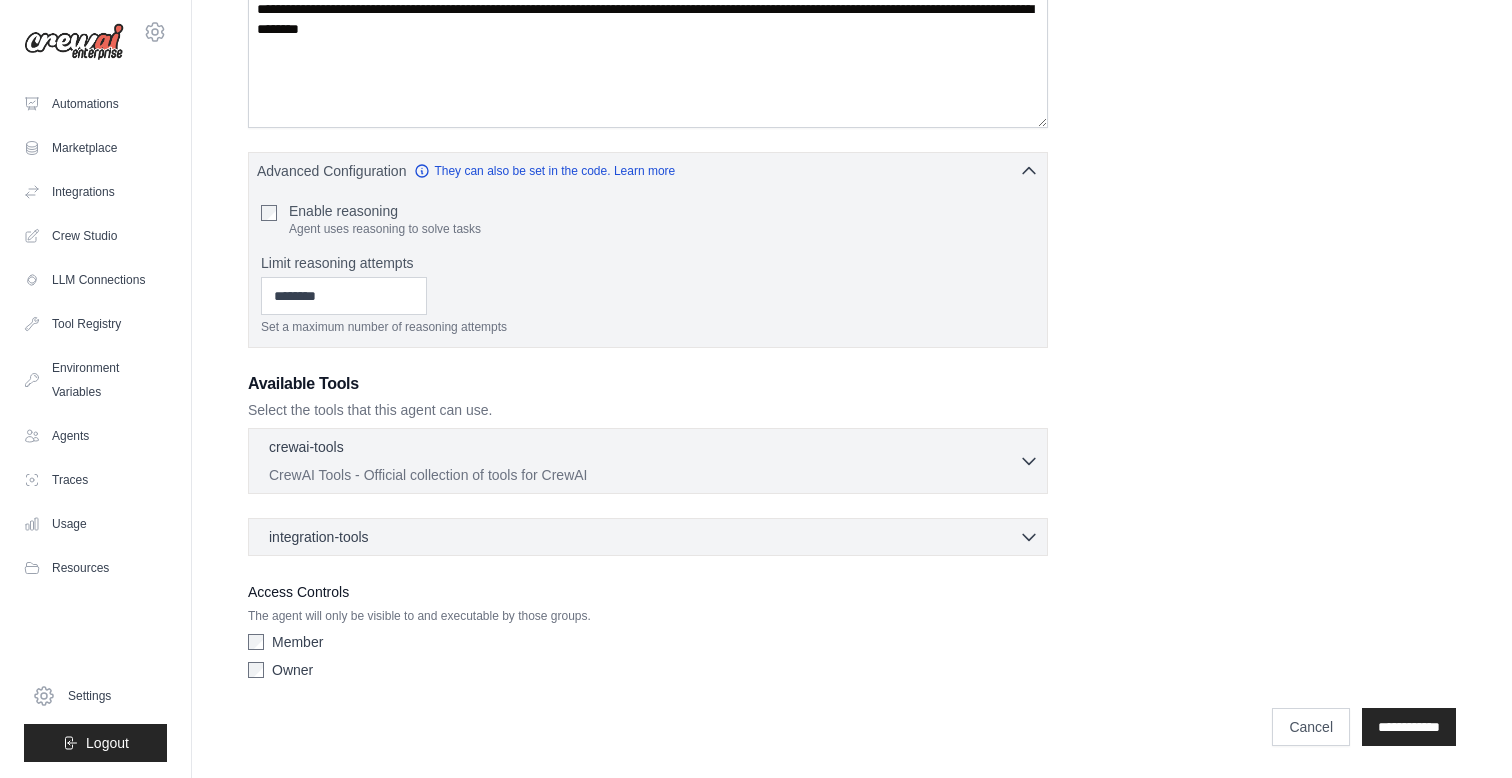 scroll, scrollTop: 363, scrollLeft: 0, axis: vertical 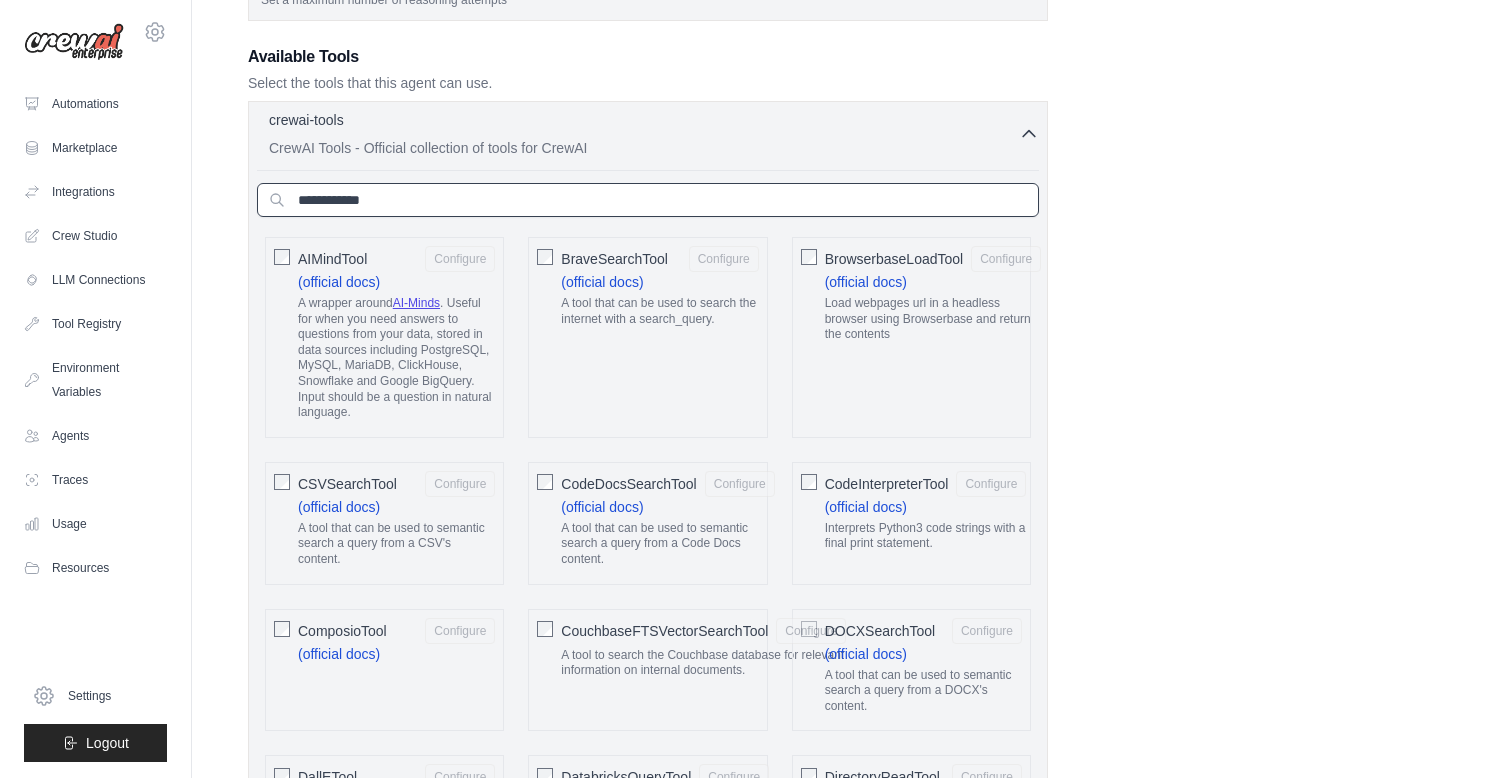 click at bounding box center [648, 200] 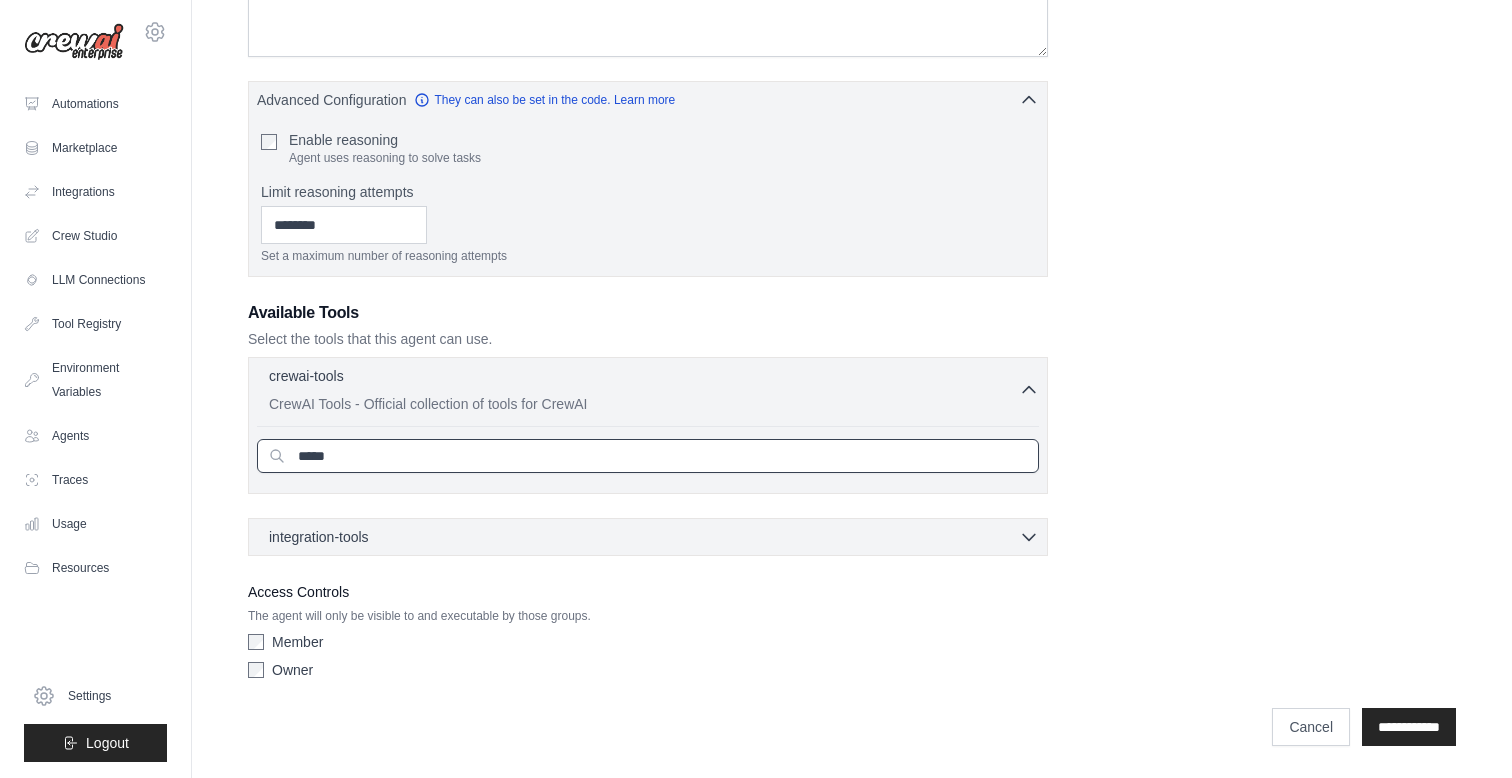 scroll, scrollTop: 434, scrollLeft: 0, axis: vertical 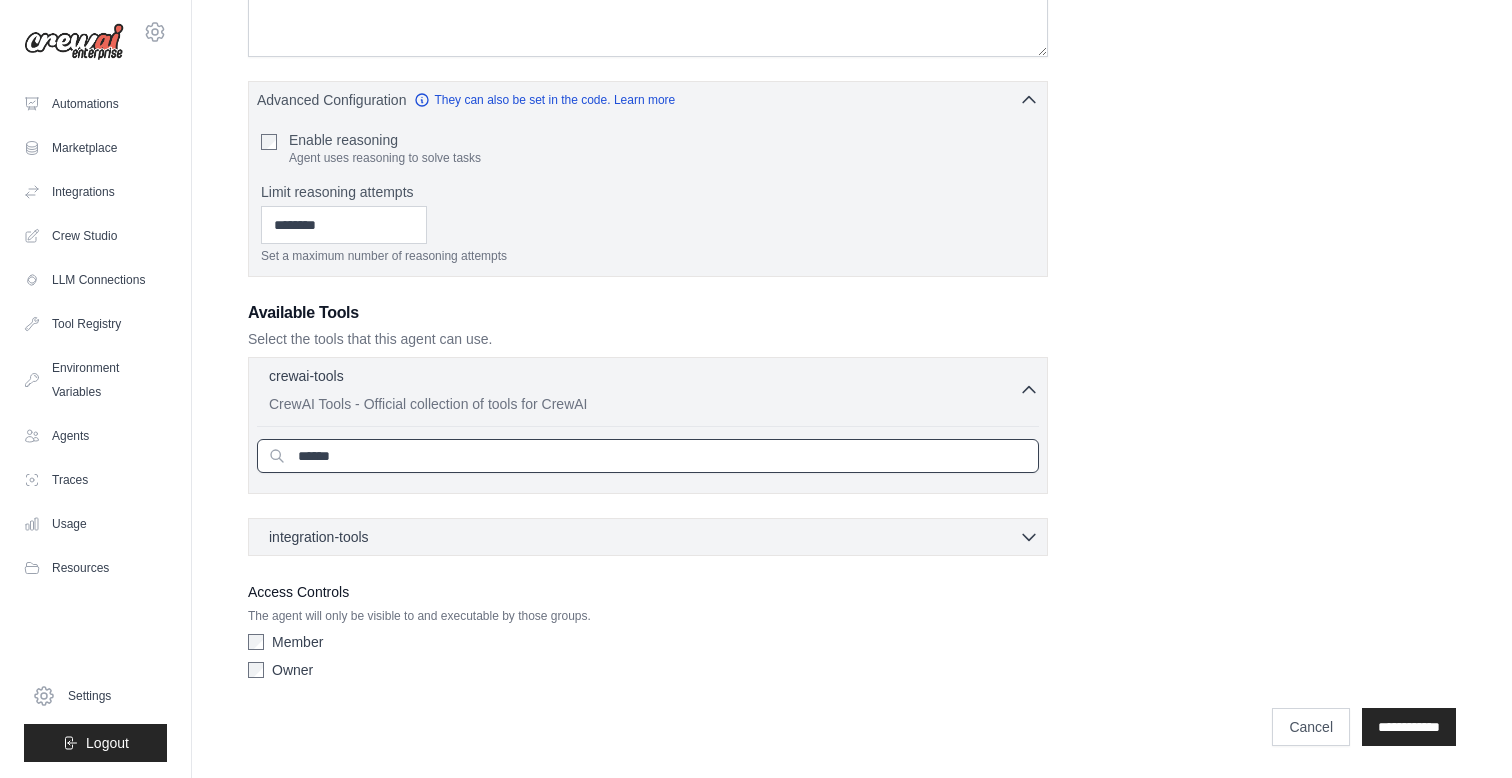 type on "*******" 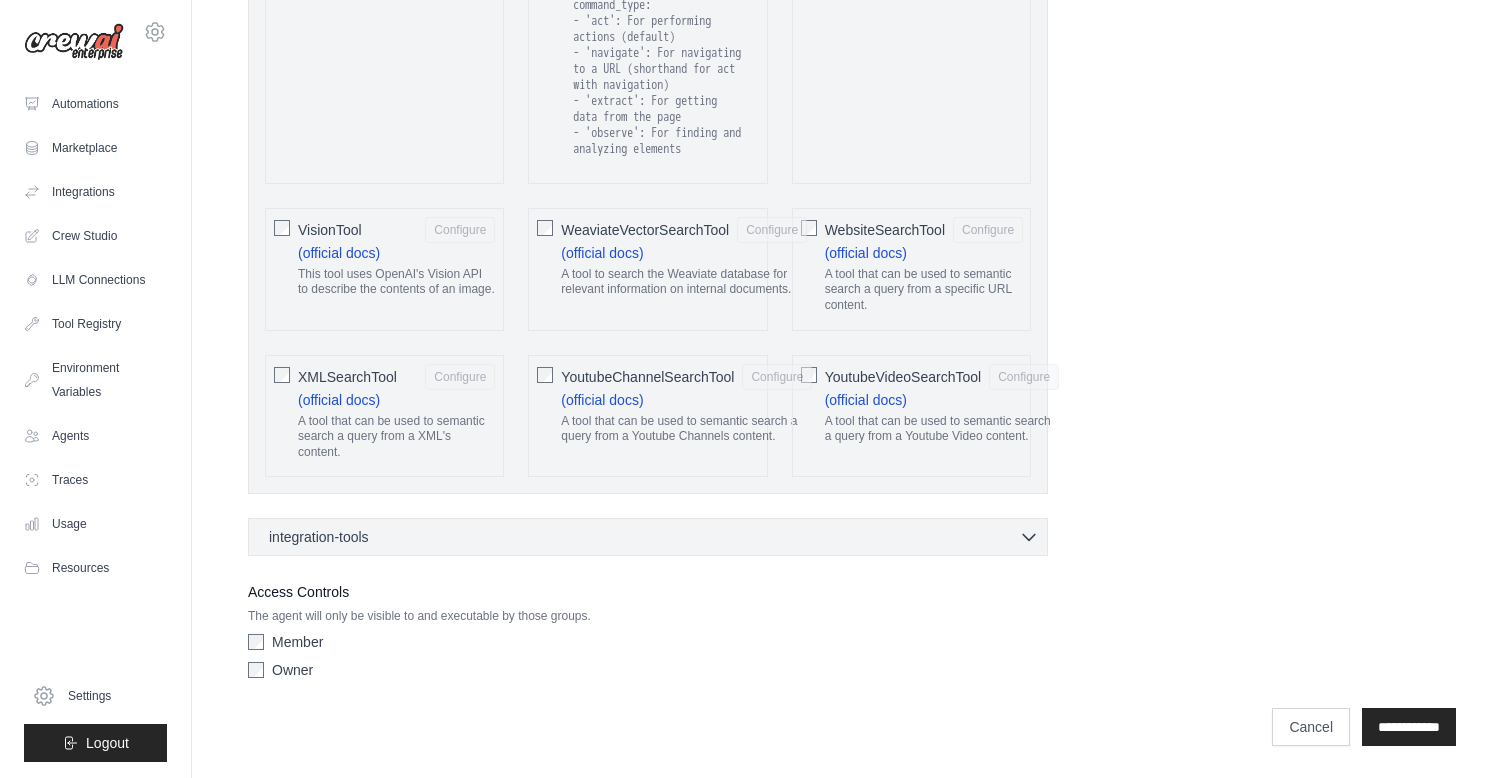 scroll, scrollTop: 813, scrollLeft: 0, axis: vertical 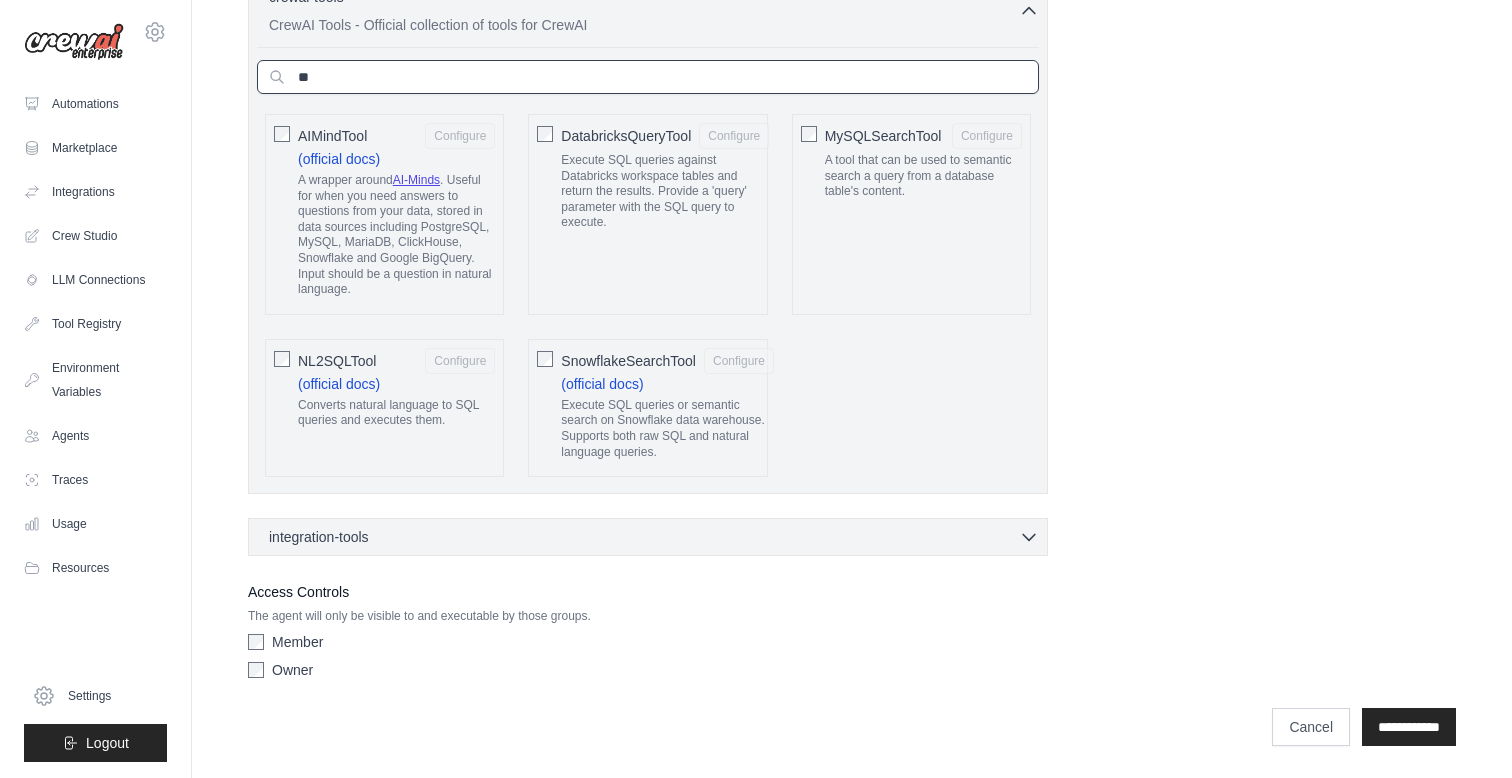 type on "***" 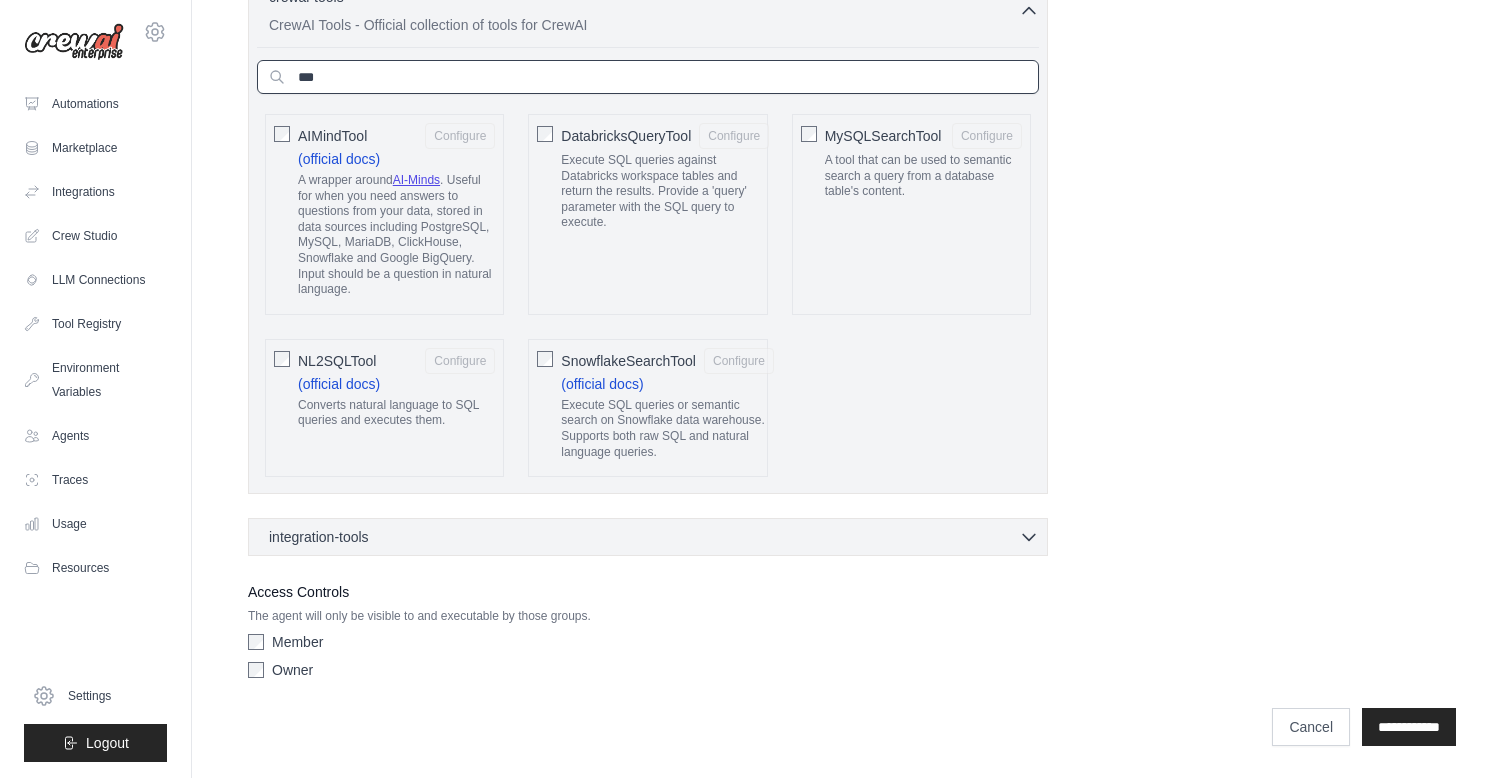 click on "***" at bounding box center [648, 77] 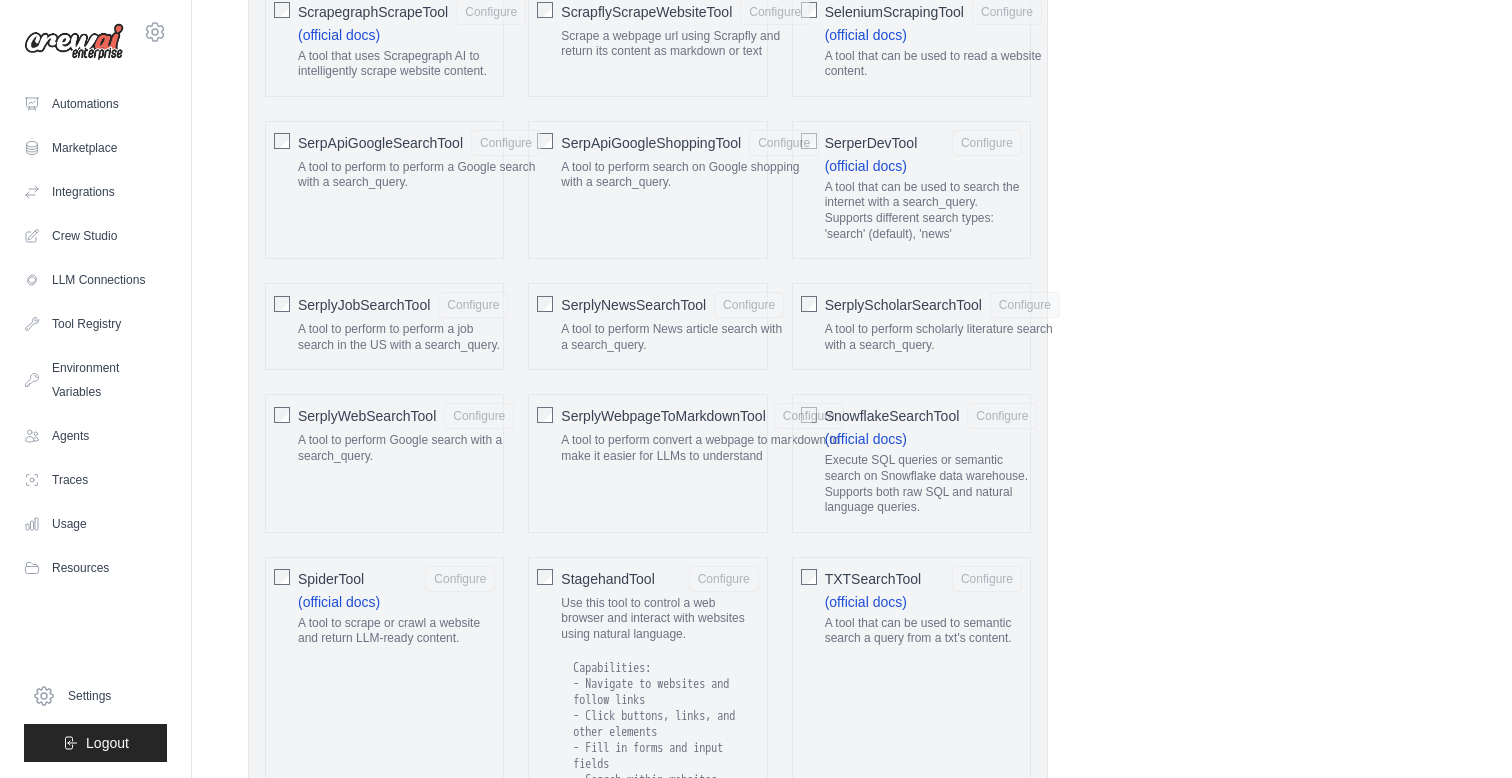 scroll, scrollTop: 3474, scrollLeft: 0, axis: vertical 